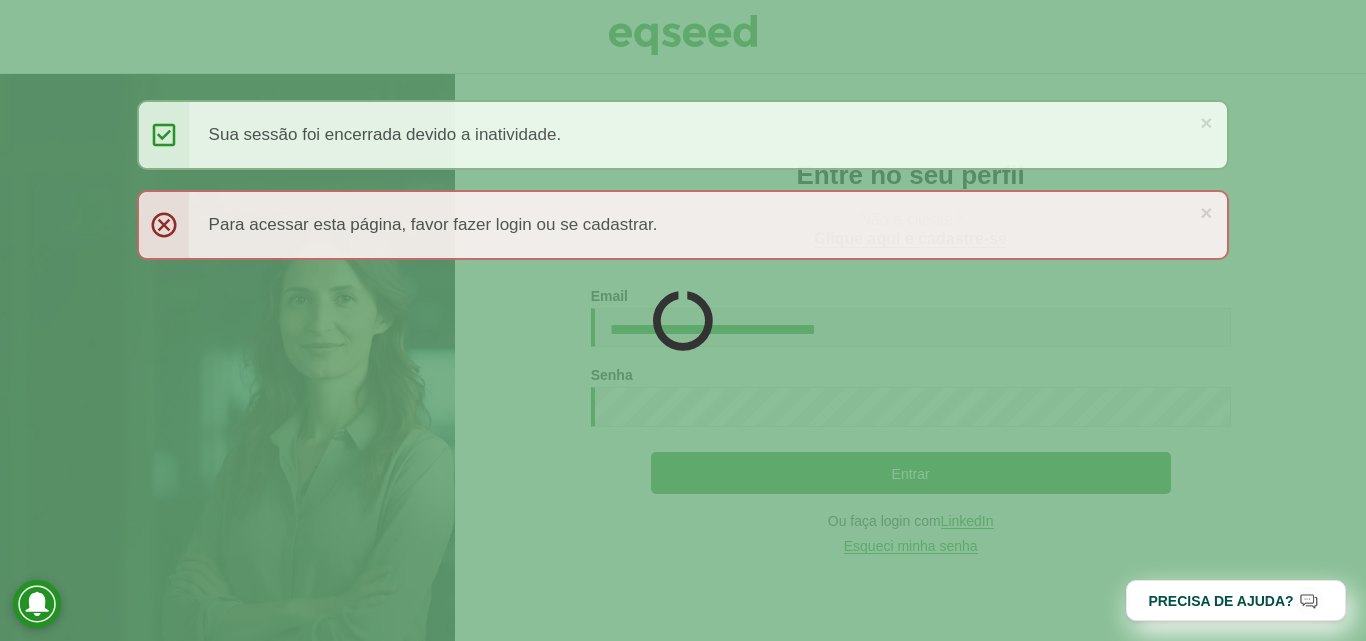 scroll, scrollTop: 0, scrollLeft: 0, axis: both 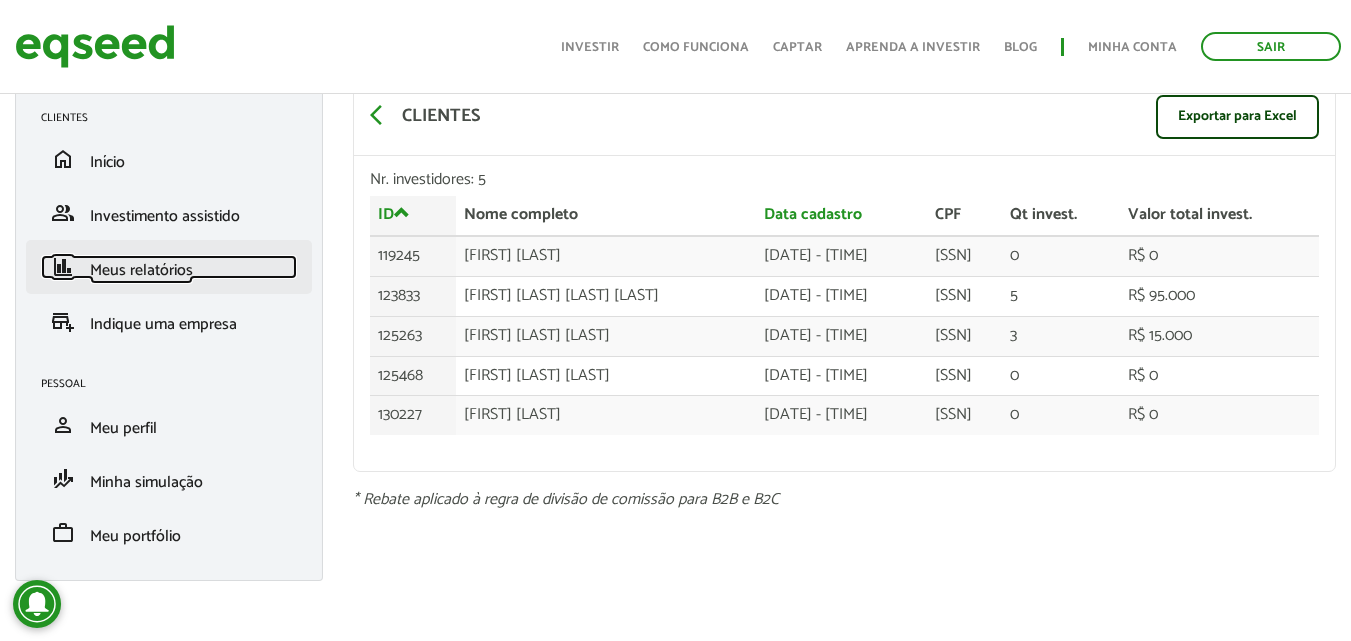 click on "Meus relatórios" at bounding box center [141, 270] 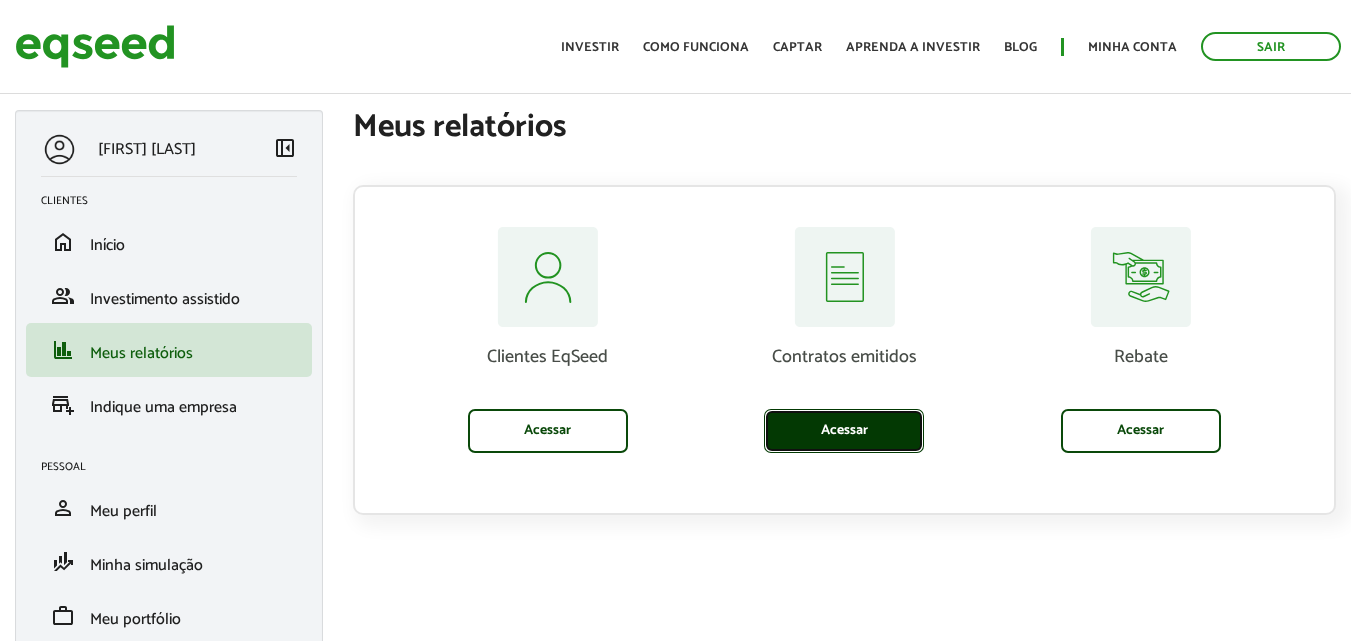 scroll, scrollTop: 0, scrollLeft: 0, axis: both 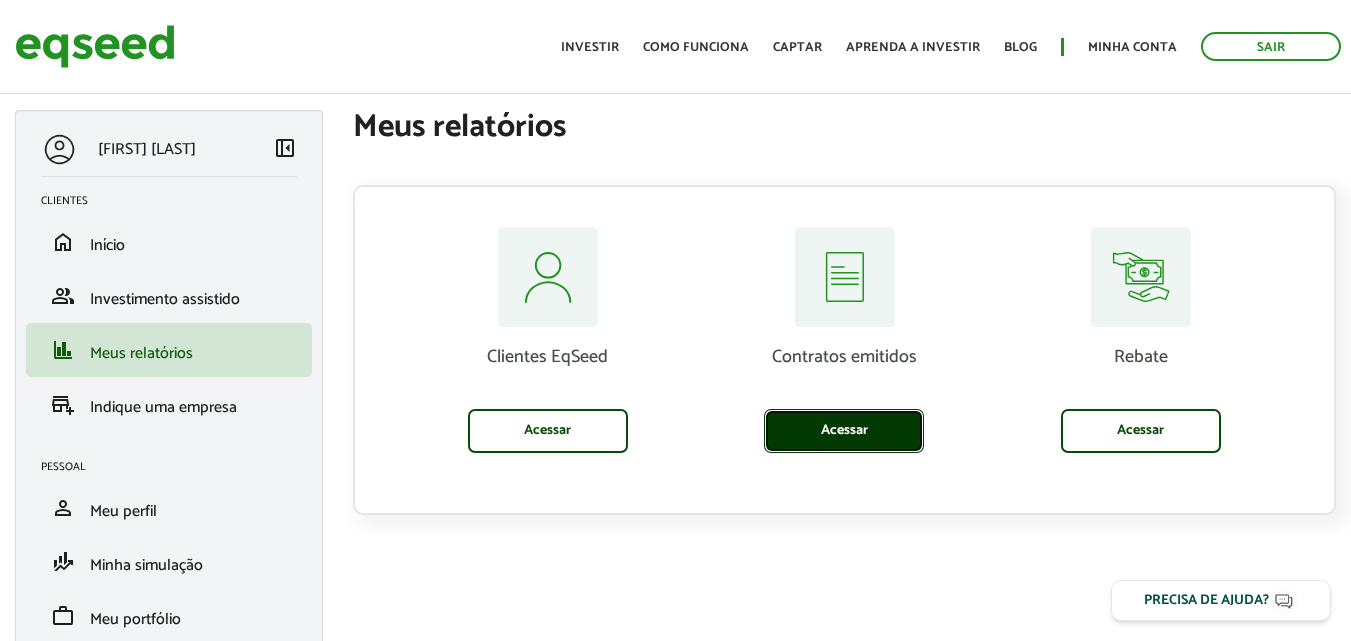 click on "Acessar" at bounding box center (844, 431) 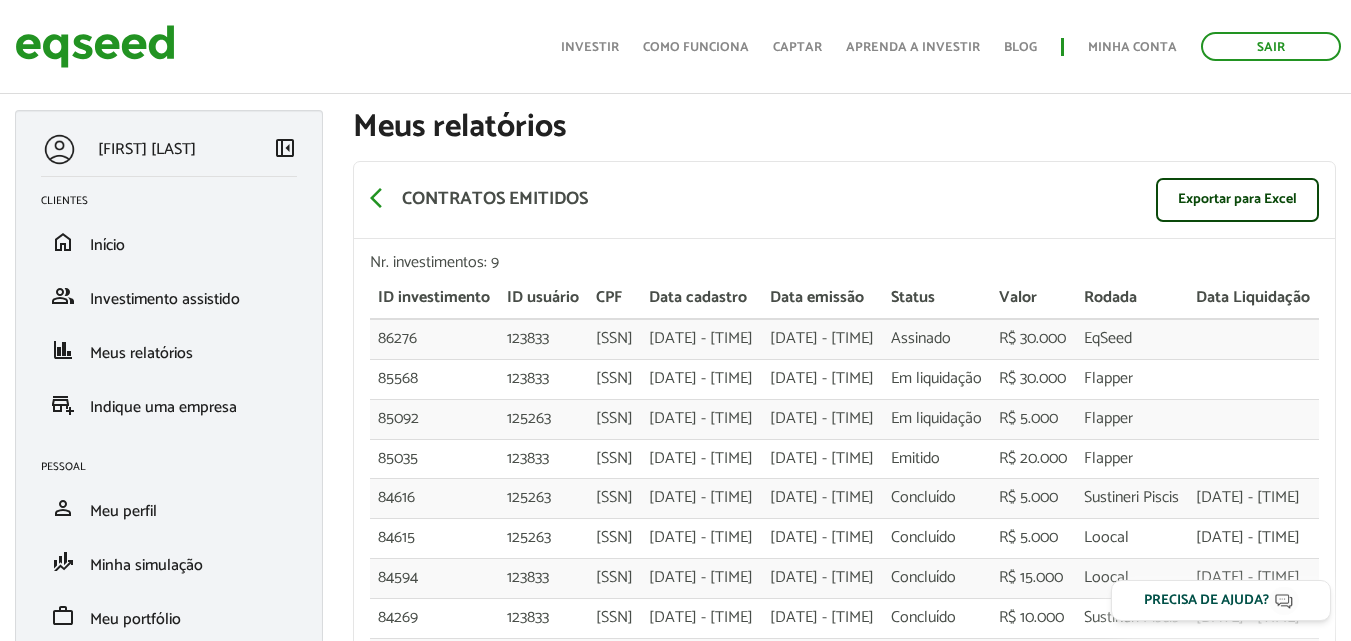 scroll, scrollTop: 40, scrollLeft: 0, axis: vertical 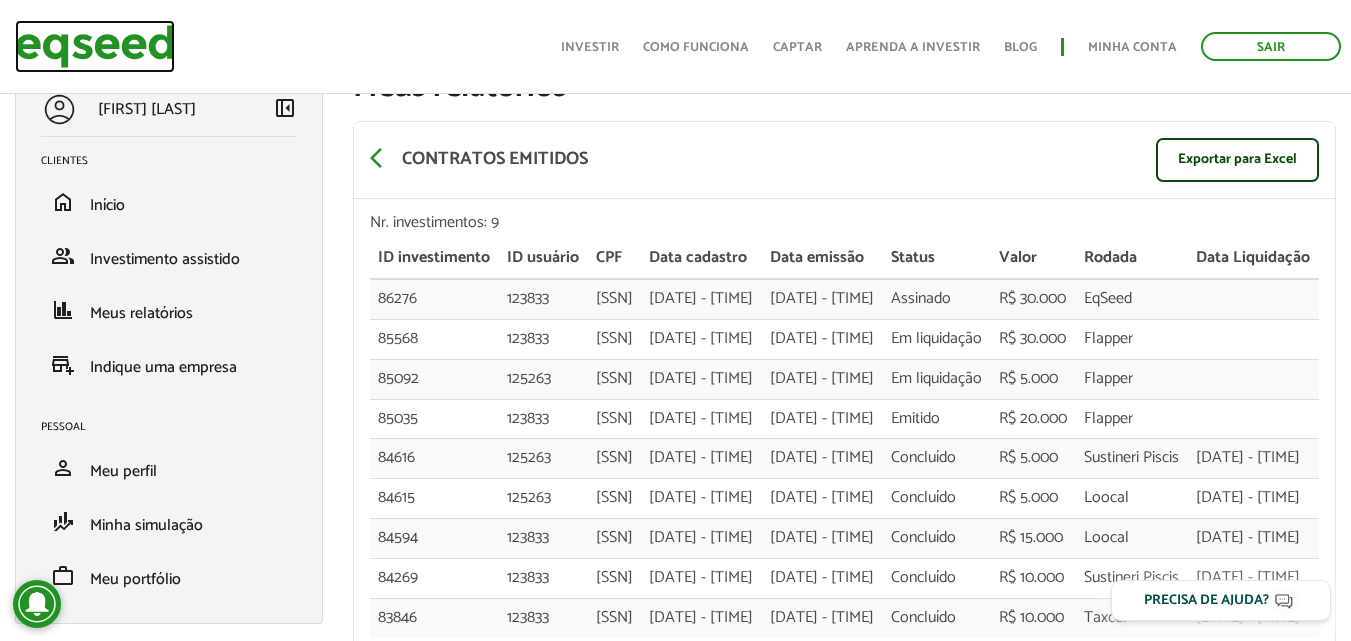 click at bounding box center [95, 46] 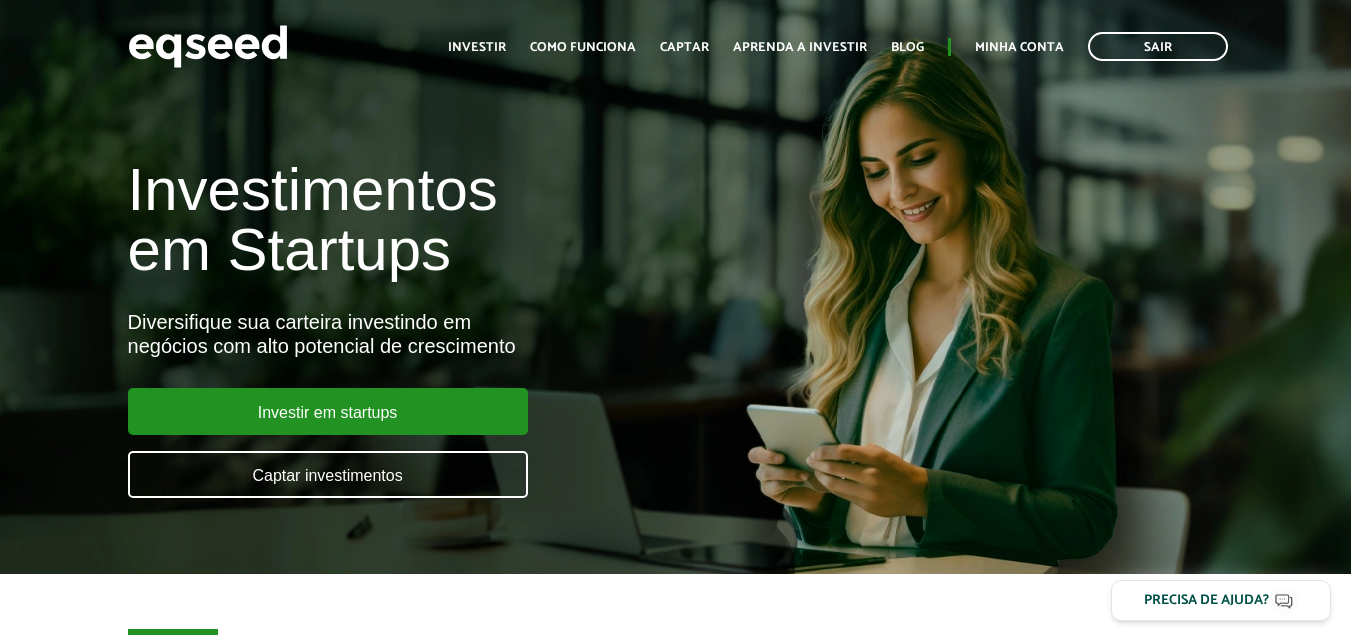 scroll, scrollTop: 0, scrollLeft: 0, axis: both 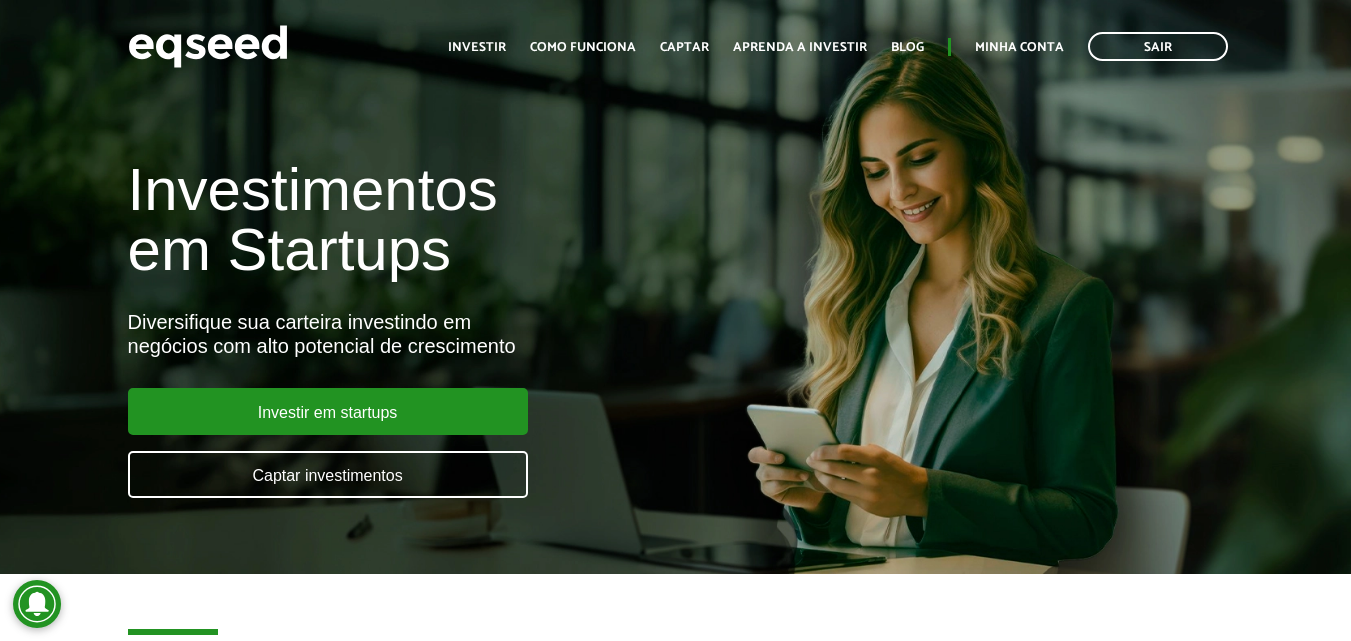 click on "Toggle navigation
Início
Investir
Como funciona
Captar
Aprenda a investir
Blog
Minha conta
Sair" at bounding box center (838, 46) 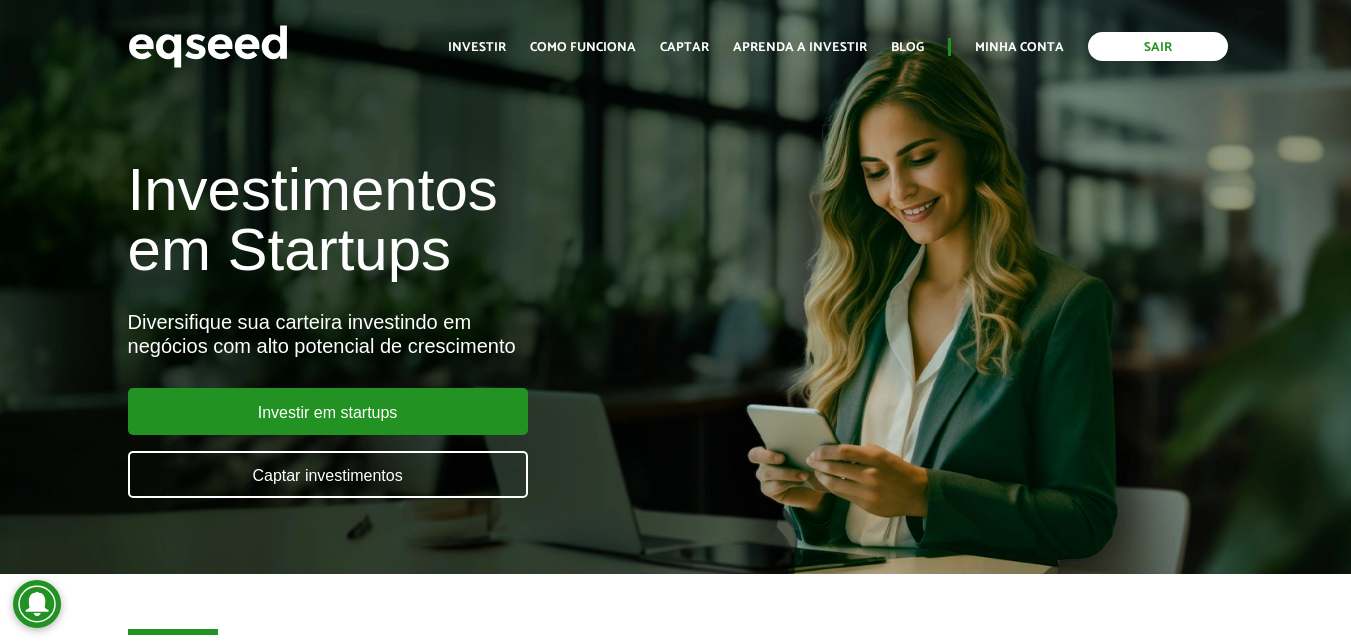click on "Sair" at bounding box center [1158, 46] 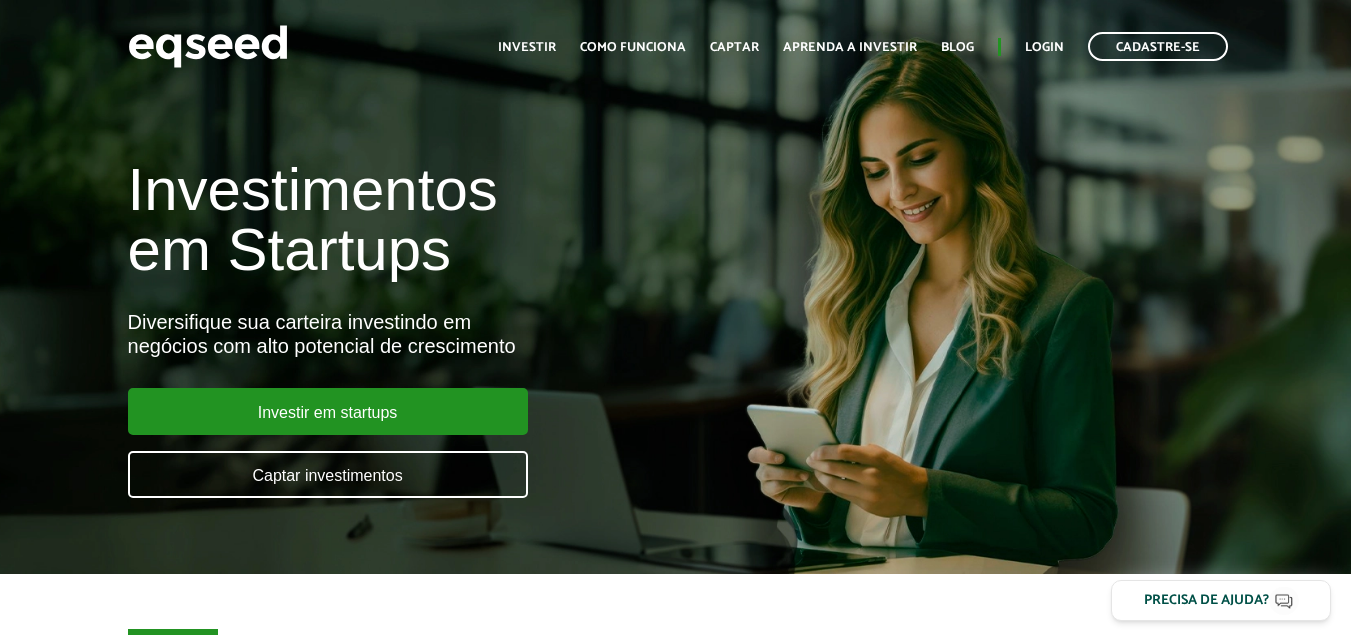 scroll, scrollTop: 0, scrollLeft: 0, axis: both 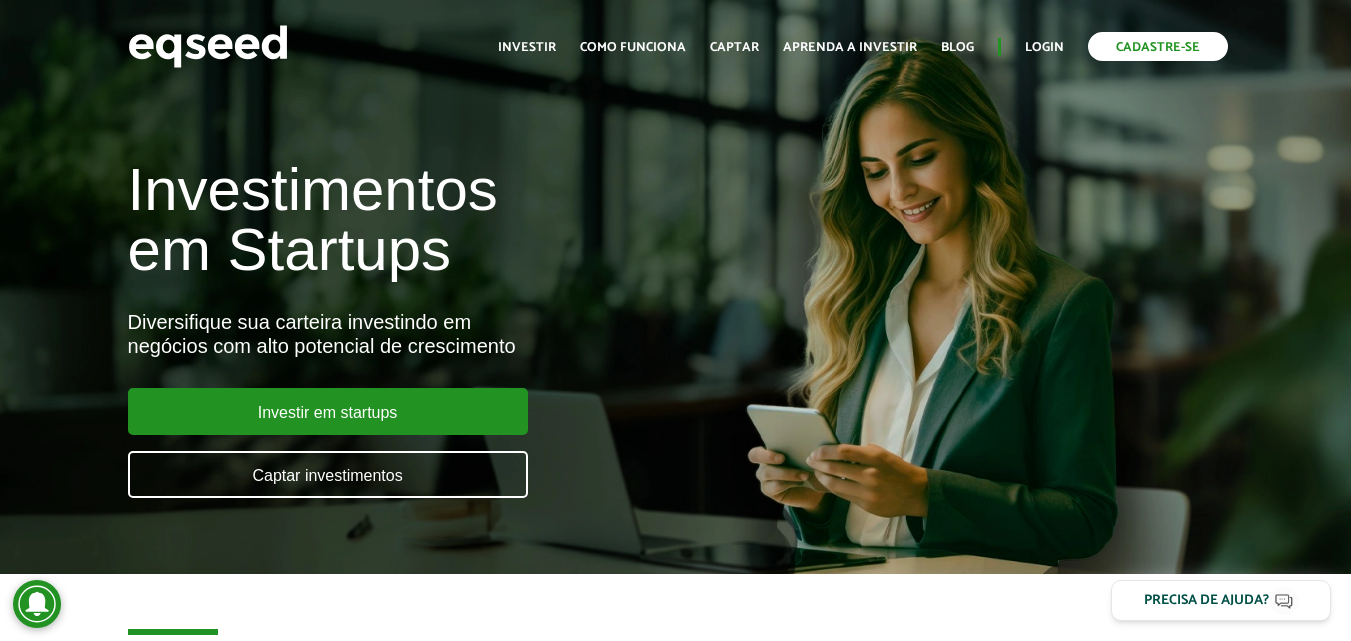click on "Cadastre-se" at bounding box center (1158, 46) 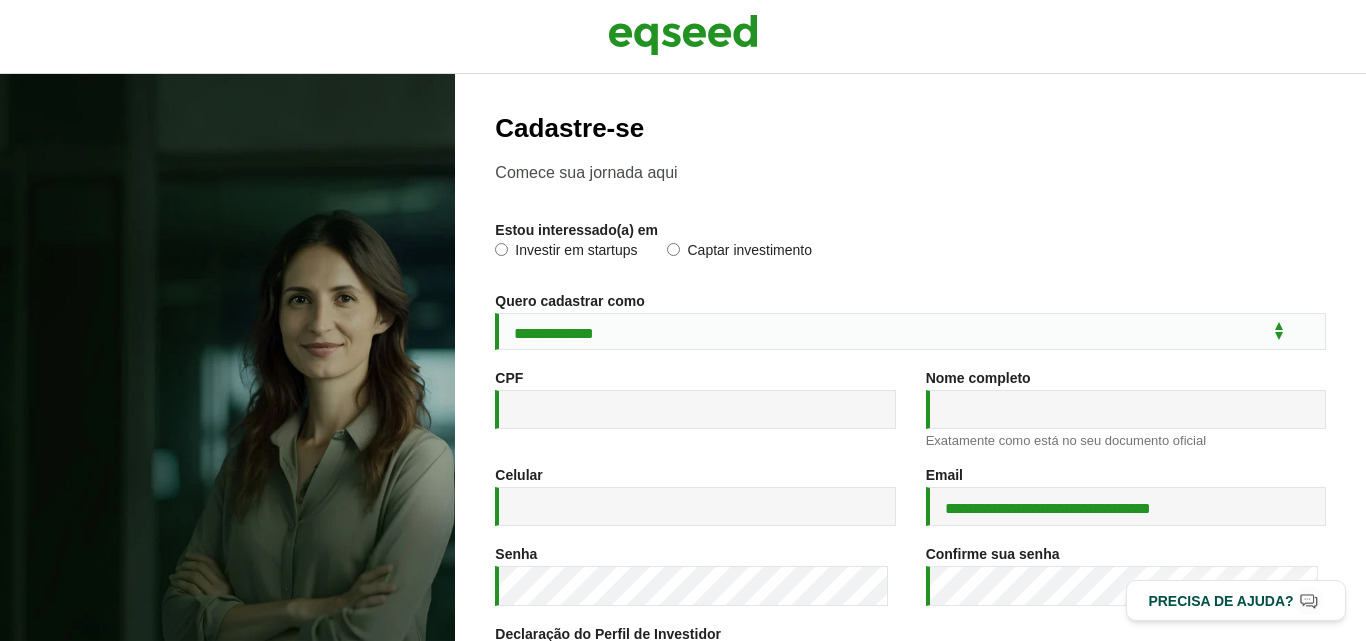 scroll, scrollTop: 0, scrollLeft: 0, axis: both 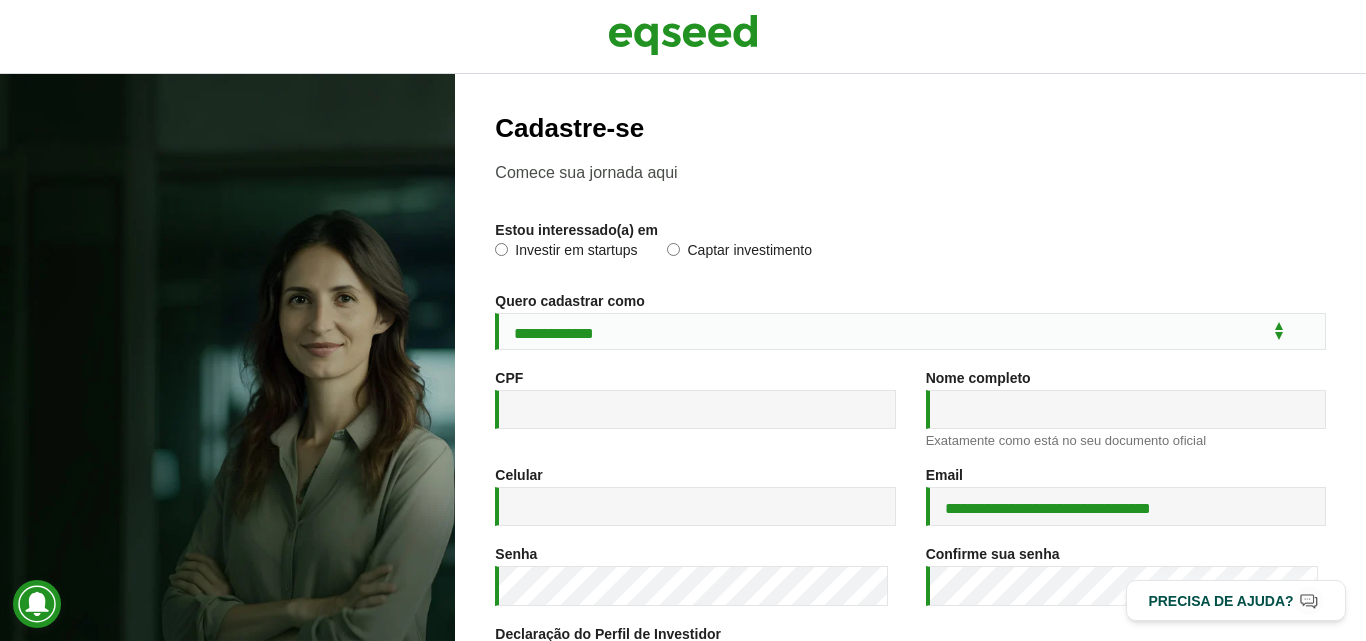 click on "**********" at bounding box center [910, 331] 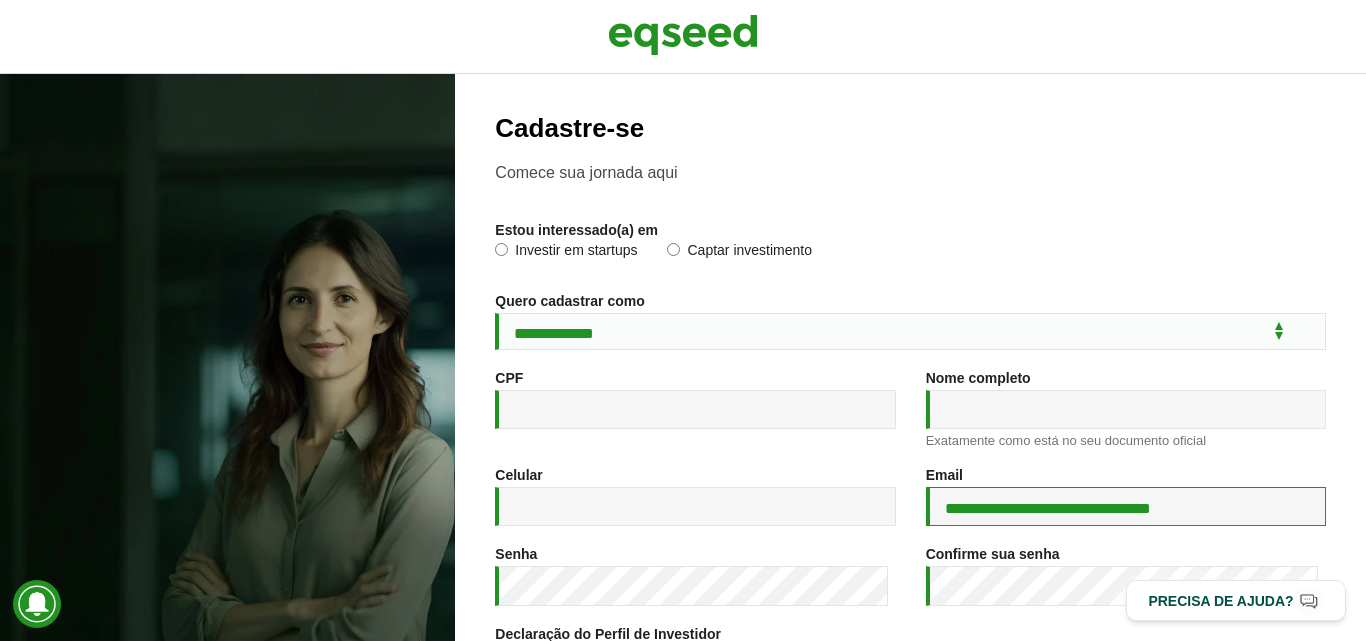 click on "**********" at bounding box center (1126, 506) 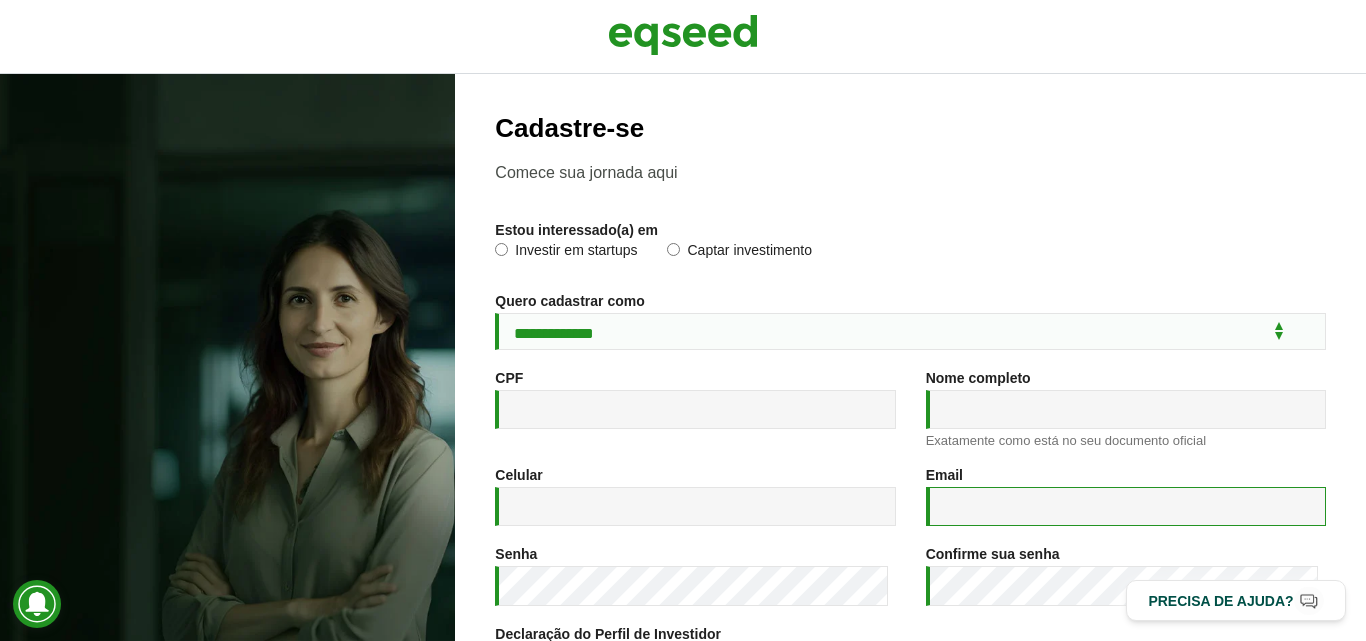 paste on "**********" 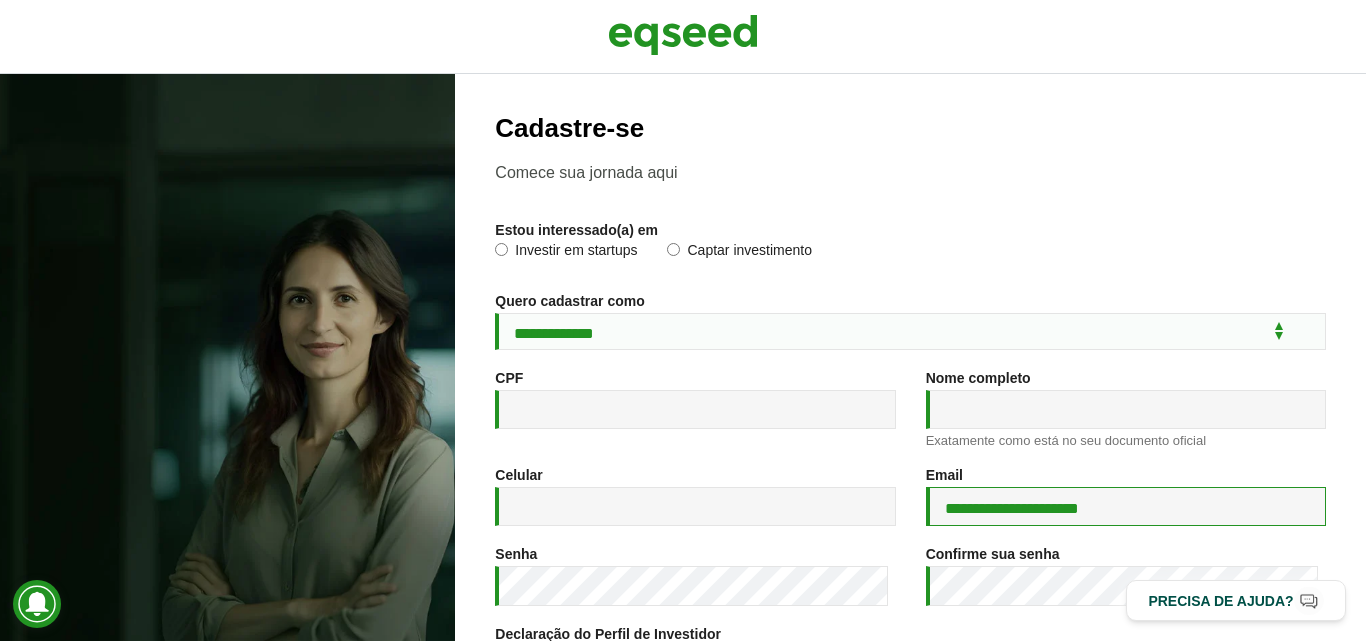 type on "**********" 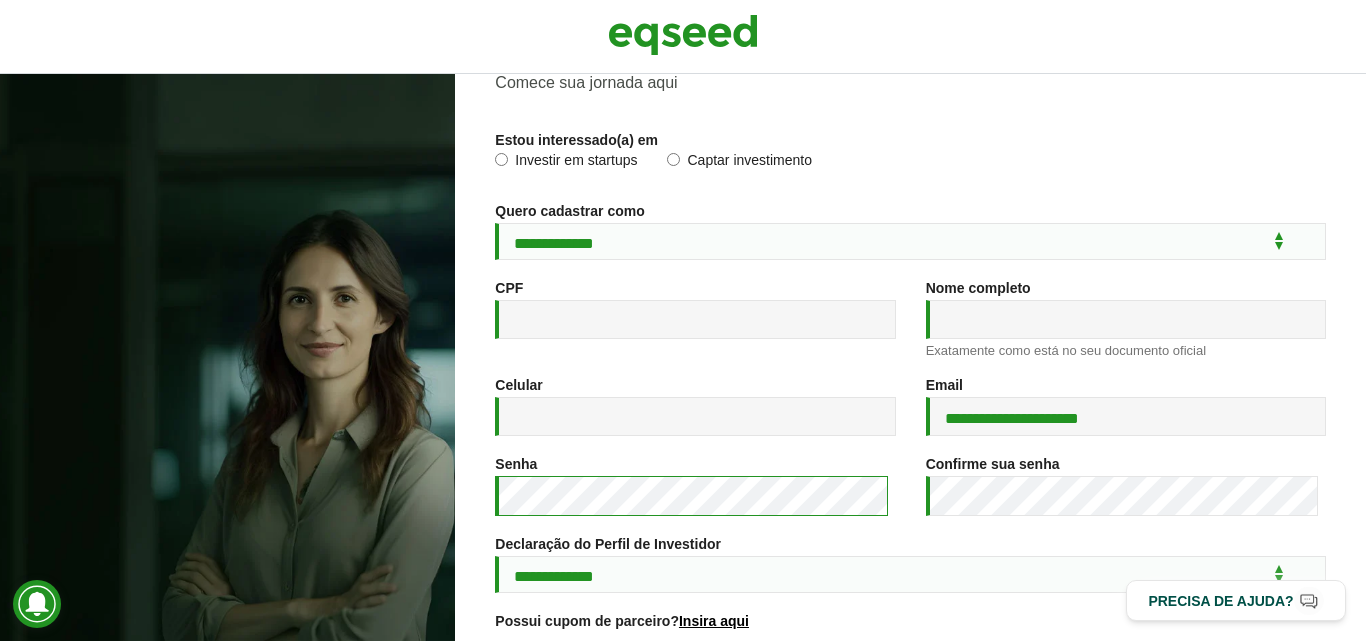 scroll, scrollTop: 92, scrollLeft: 0, axis: vertical 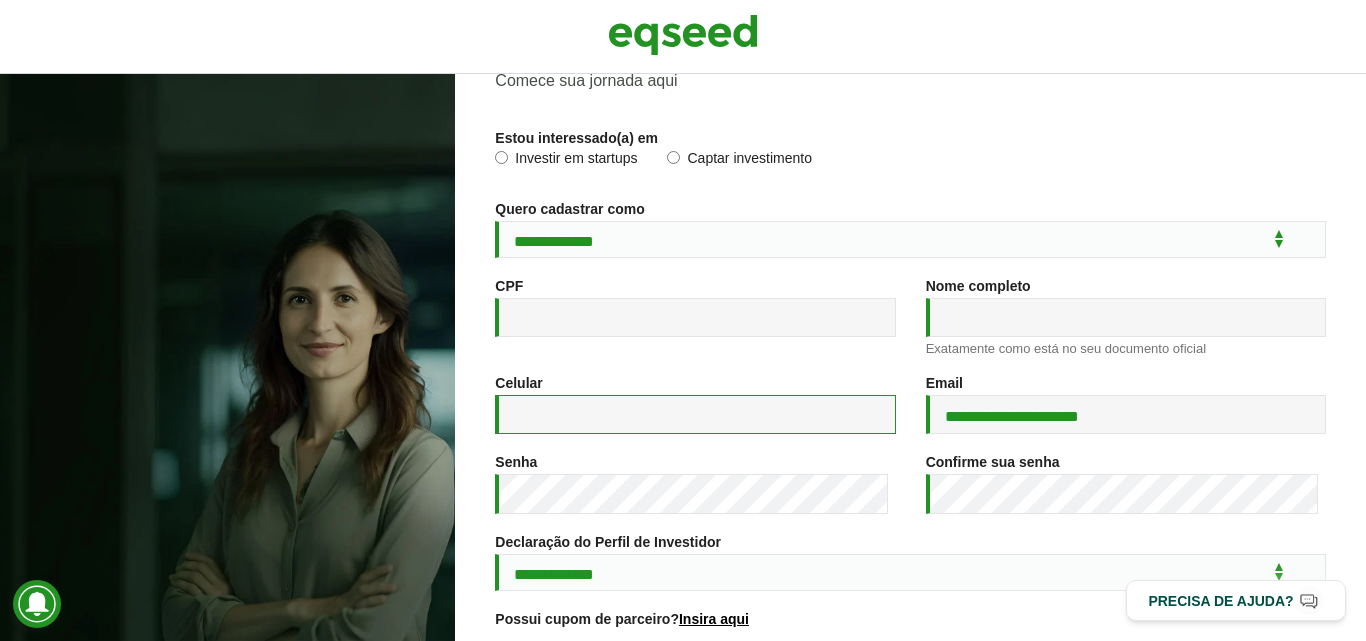 click on "Celular  *" at bounding box center [695, 414] 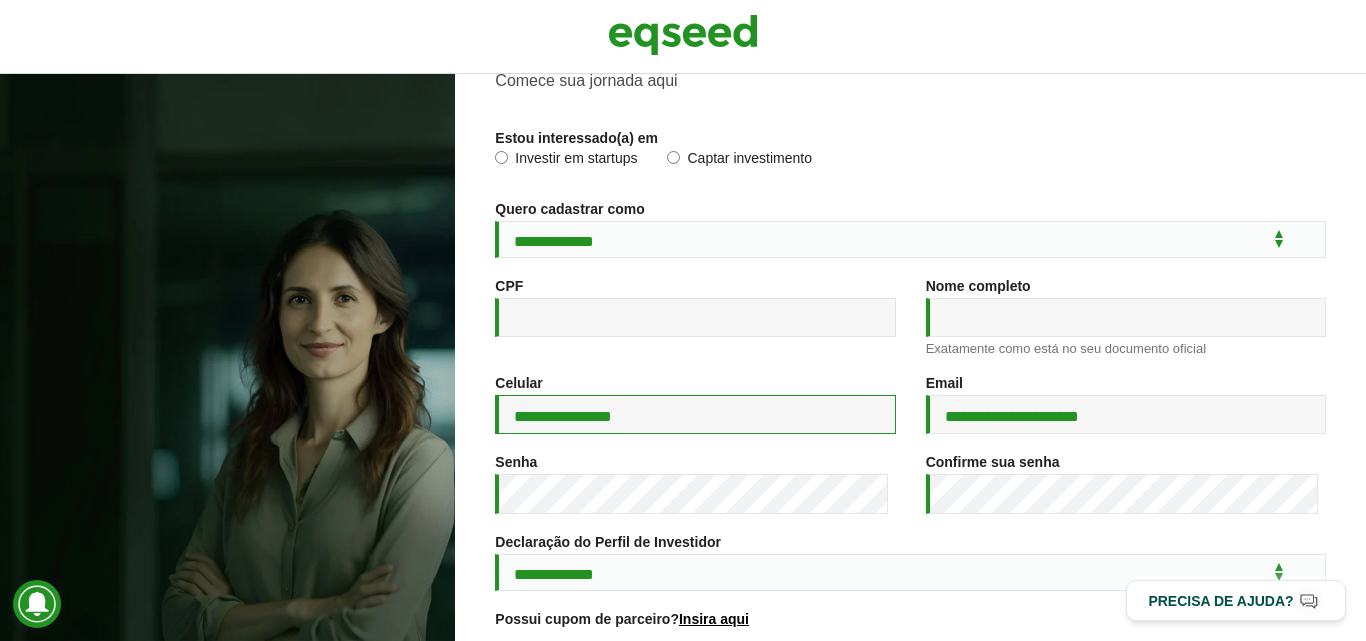 type on "**********" 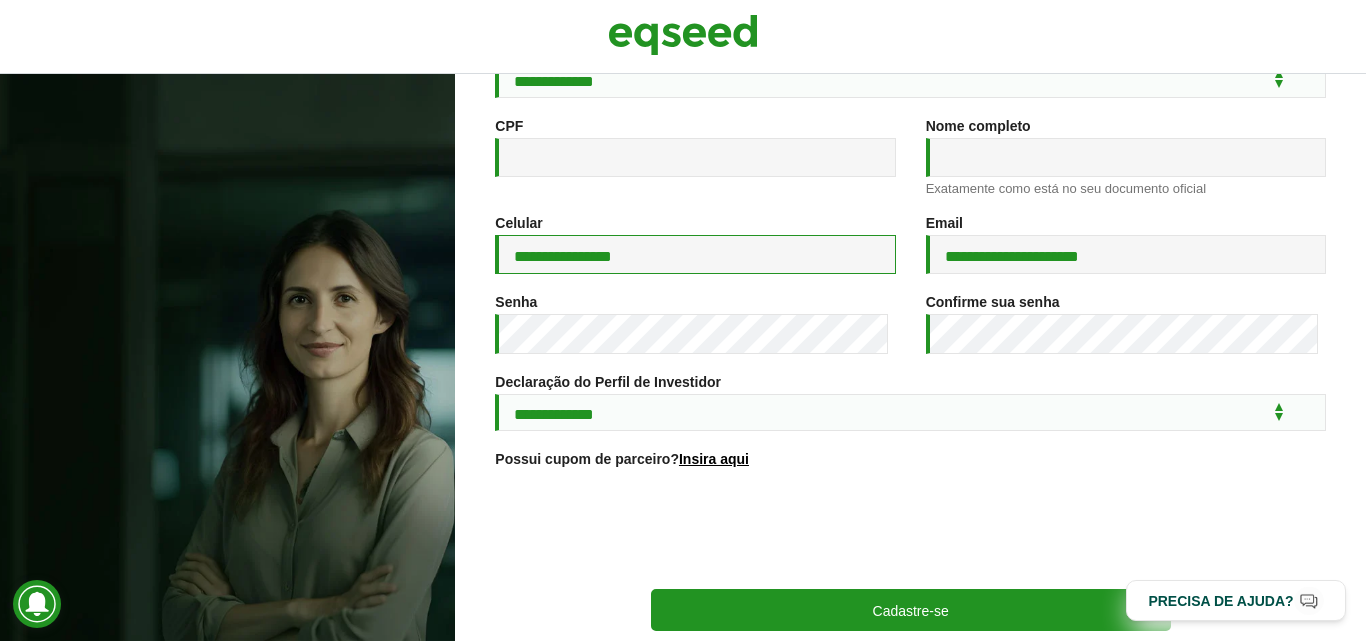 scroll, scrollTop: 250, scrollLeft: 0, axis: vertical 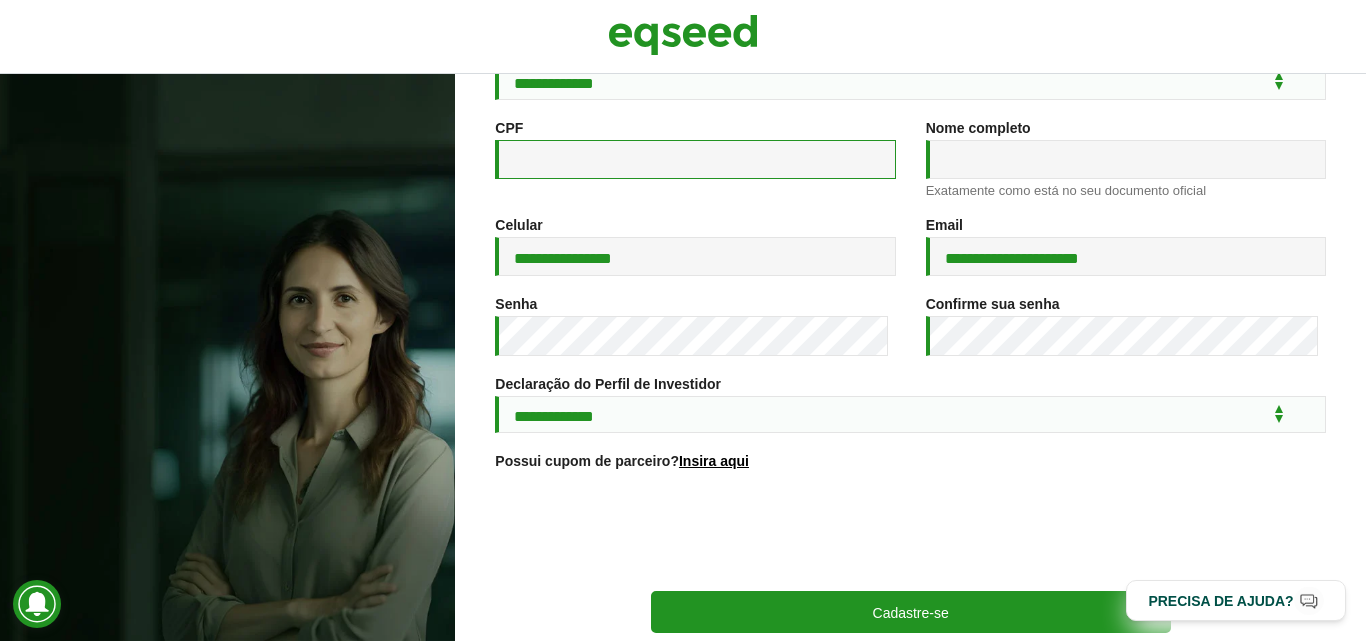 click on "CPF  *" at bounding box center (695, 159) 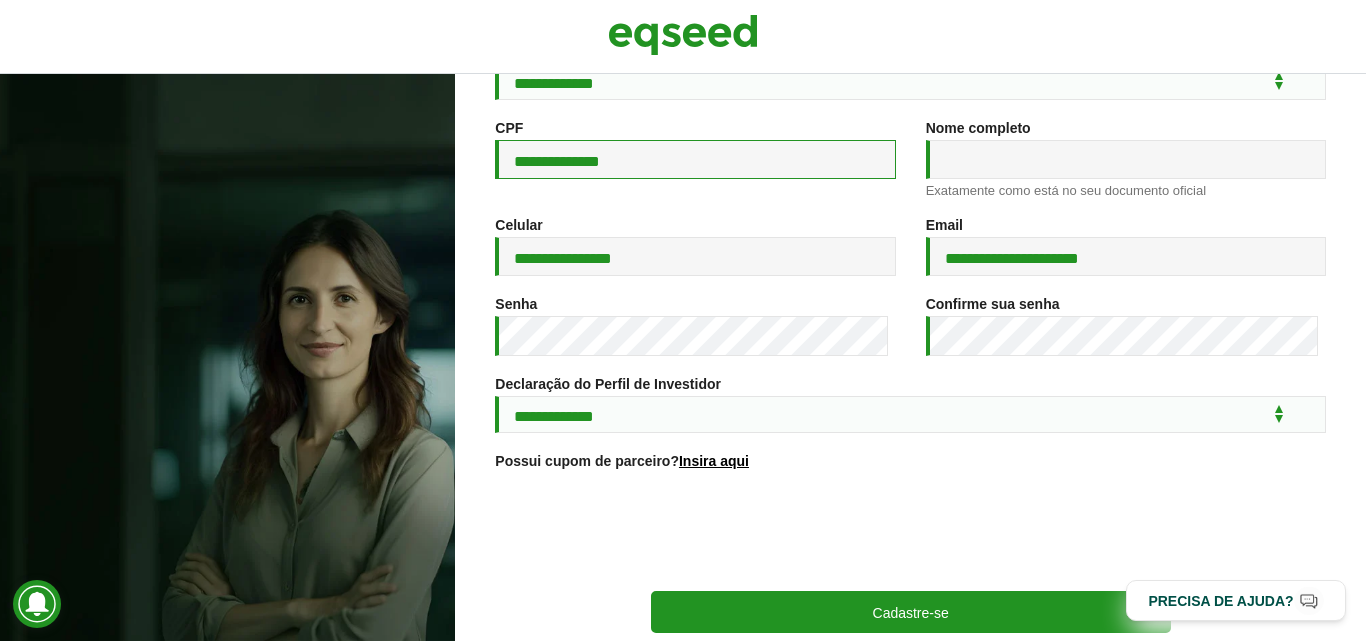 type on "**********" 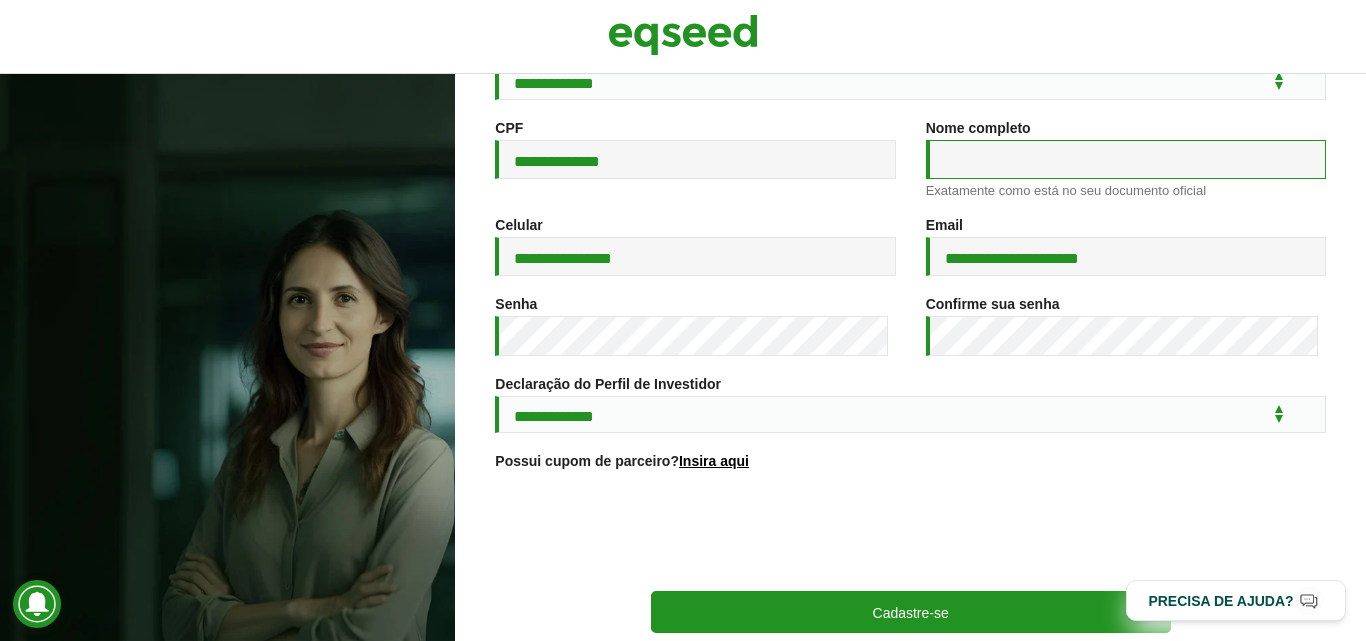 click on "Nome completo  *" at bounding box center [1126, 159] 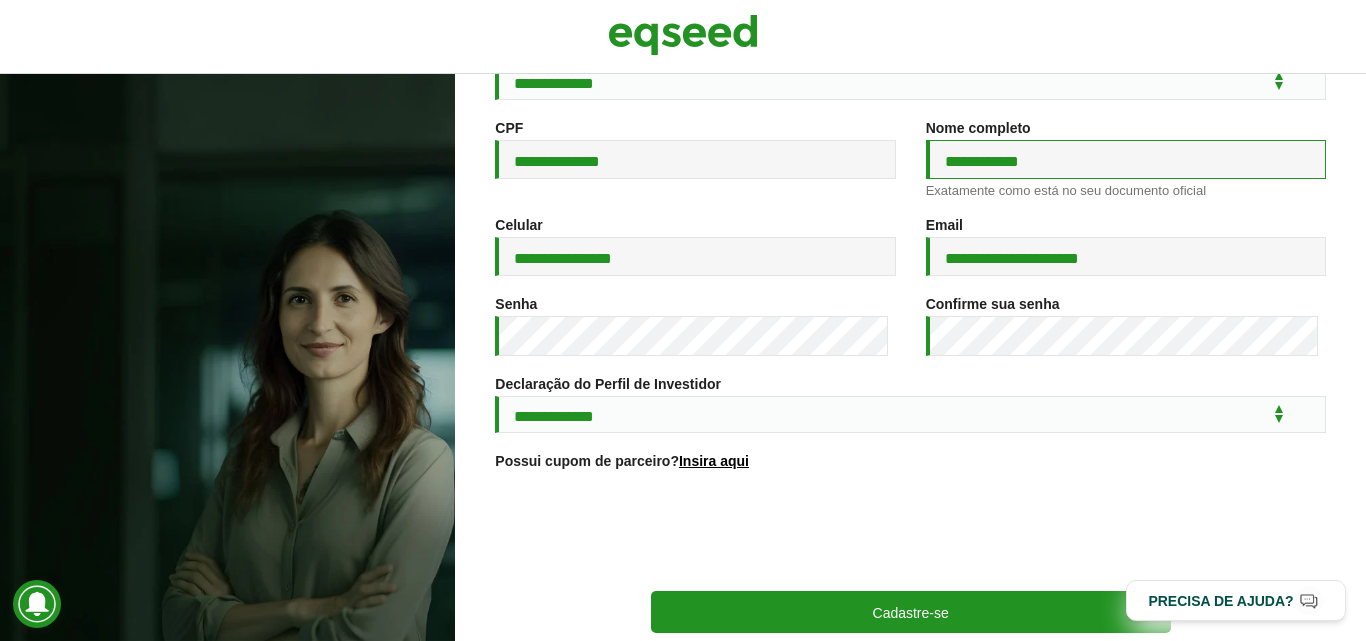 click on "**********" at bounding box center [1126, 159] 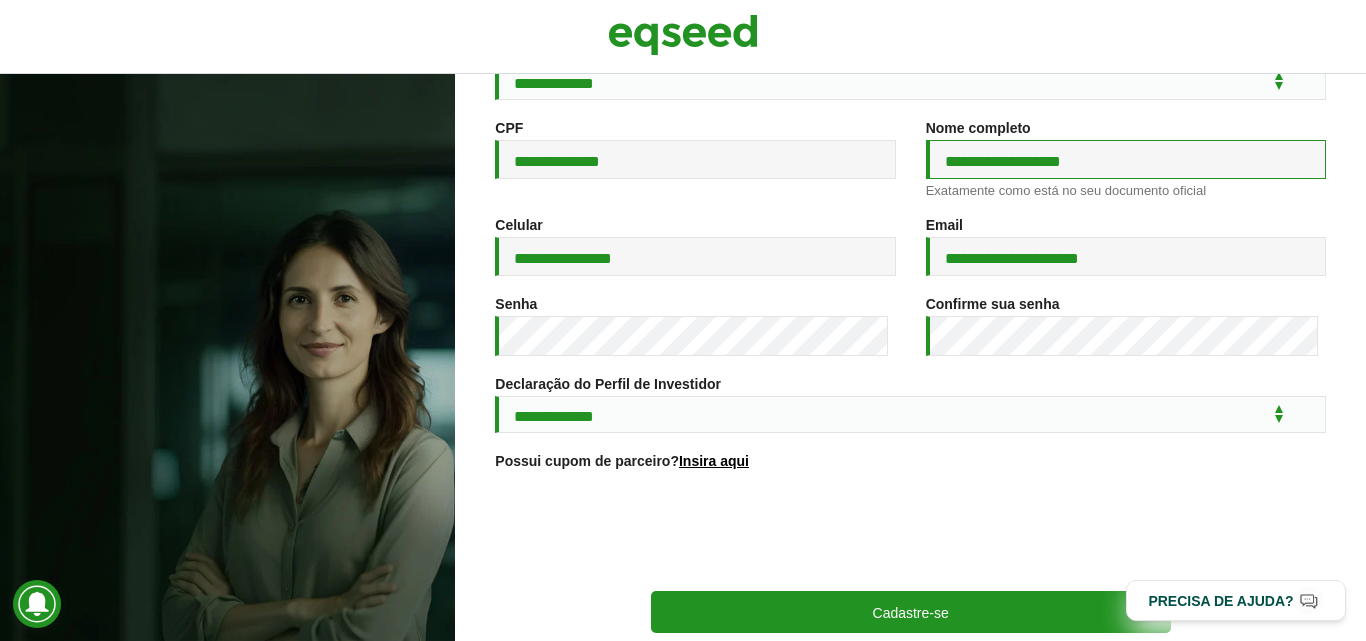 type on "**********" 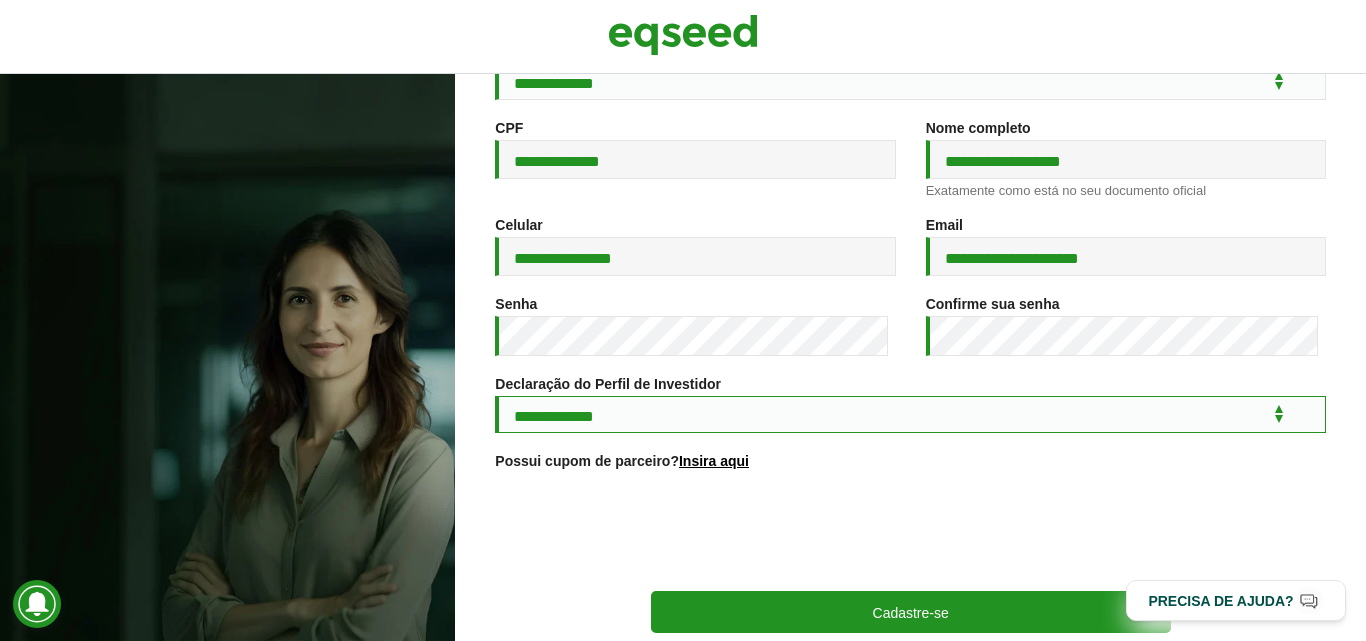 click on "**********" at bounding box center (910, 414) 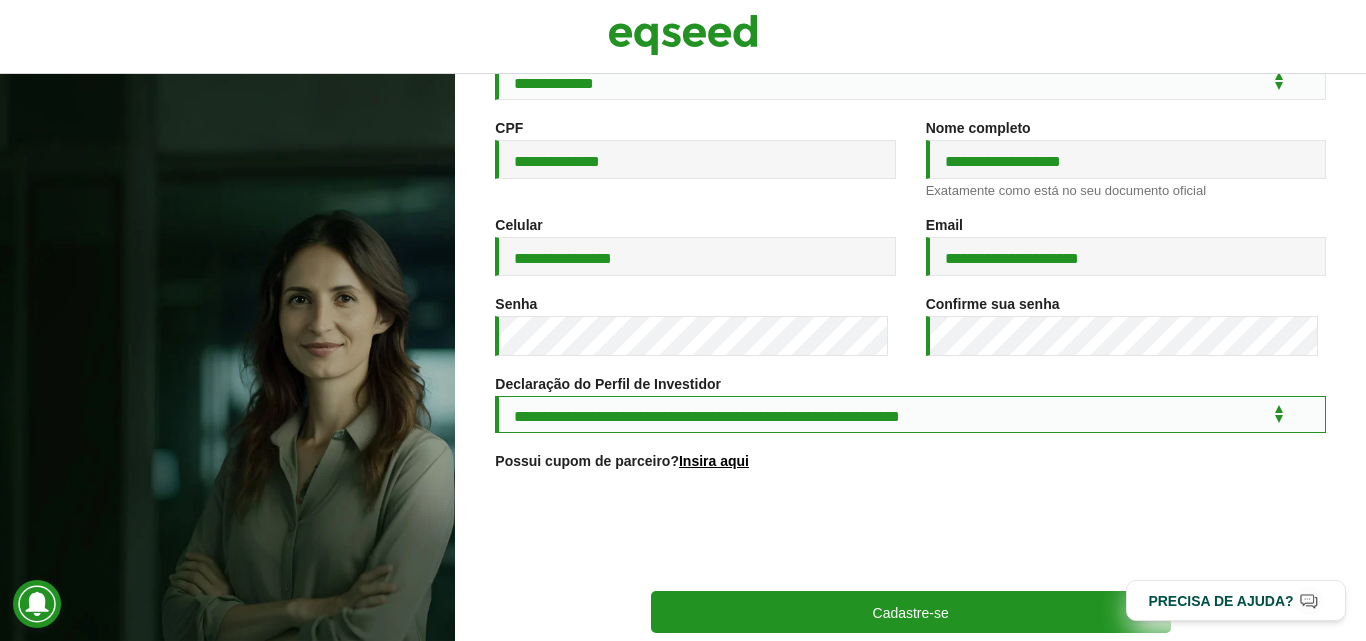 click on "**********" at bounding box center [910, 414] 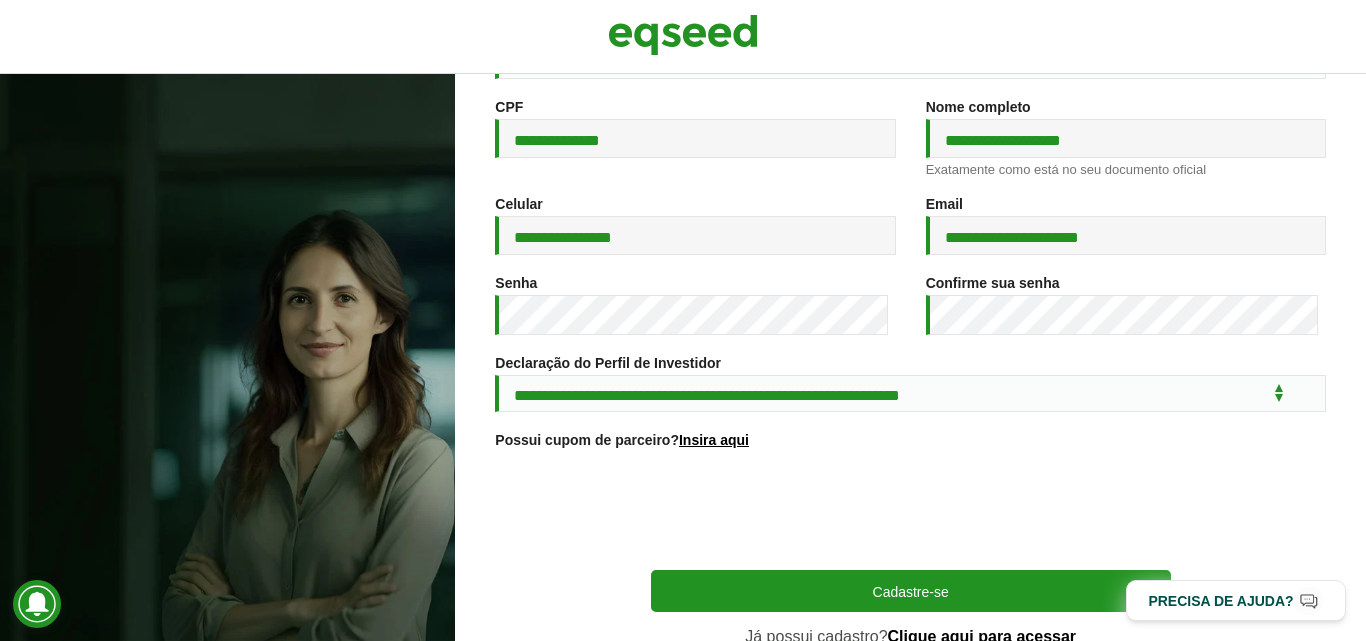scroll, scrollTop: 376, scrollLeft: 0, axis: vertical 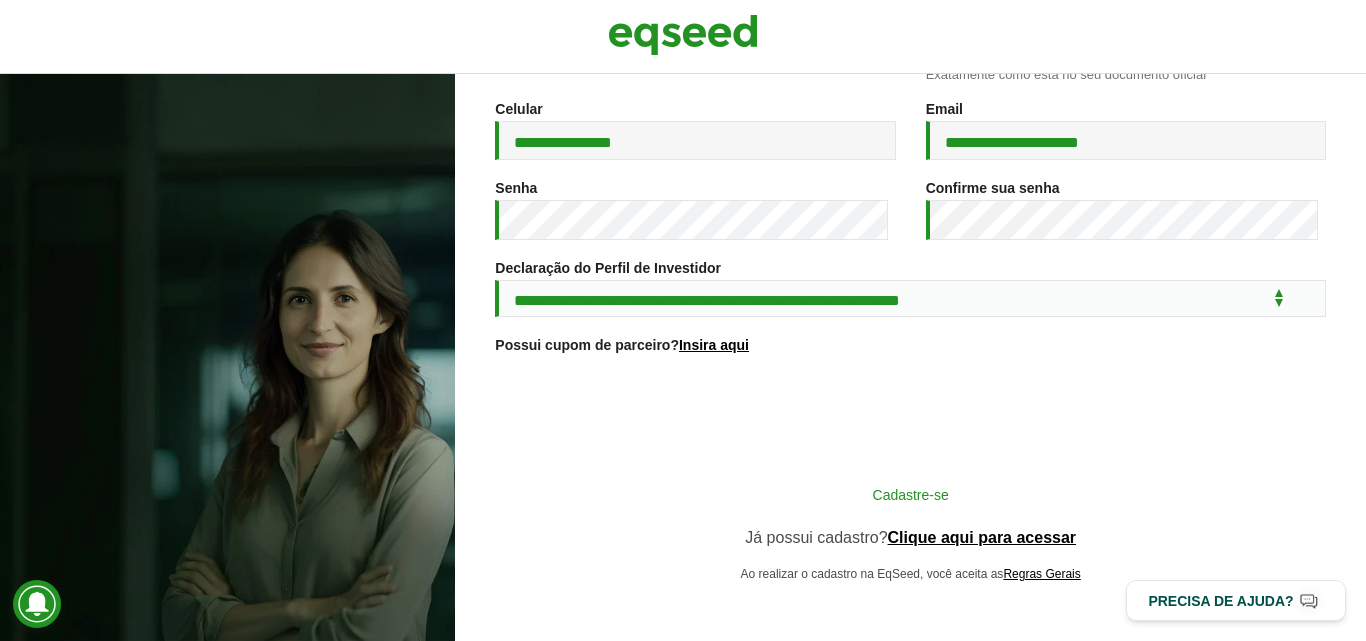 click on "Cadastre-se" at bounding box center (911, 494) 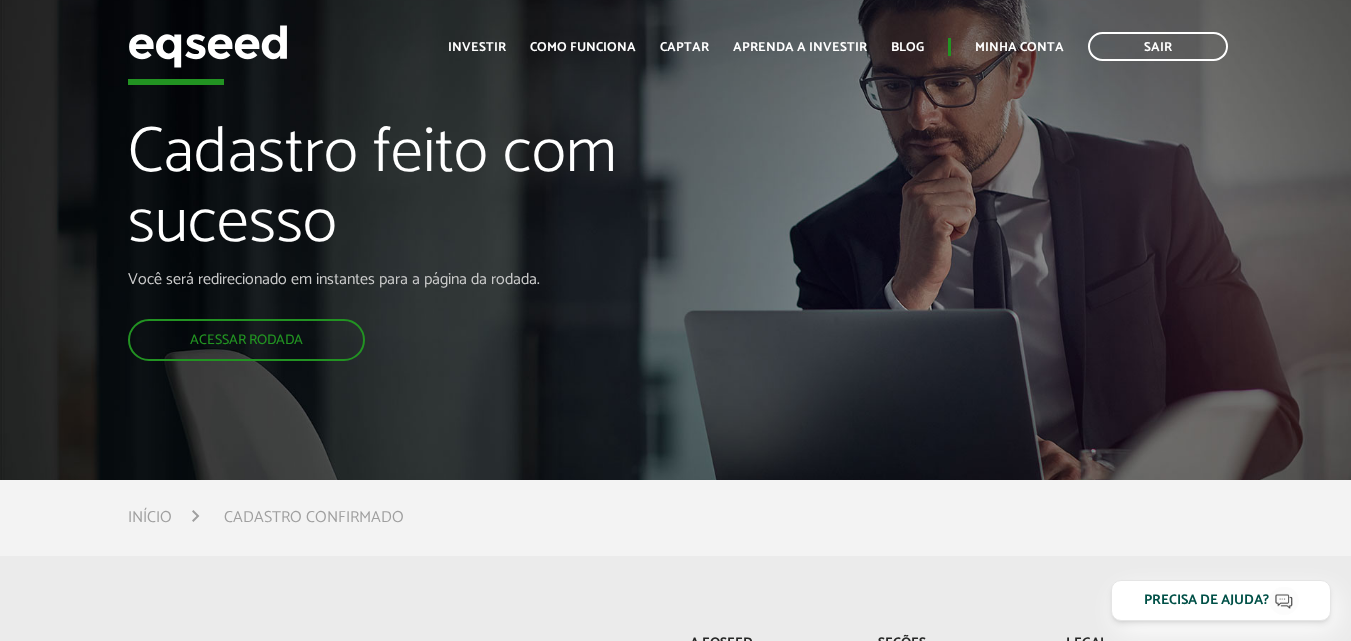scroll, scrollTop: 0, scrollLeft: 0, axis: both 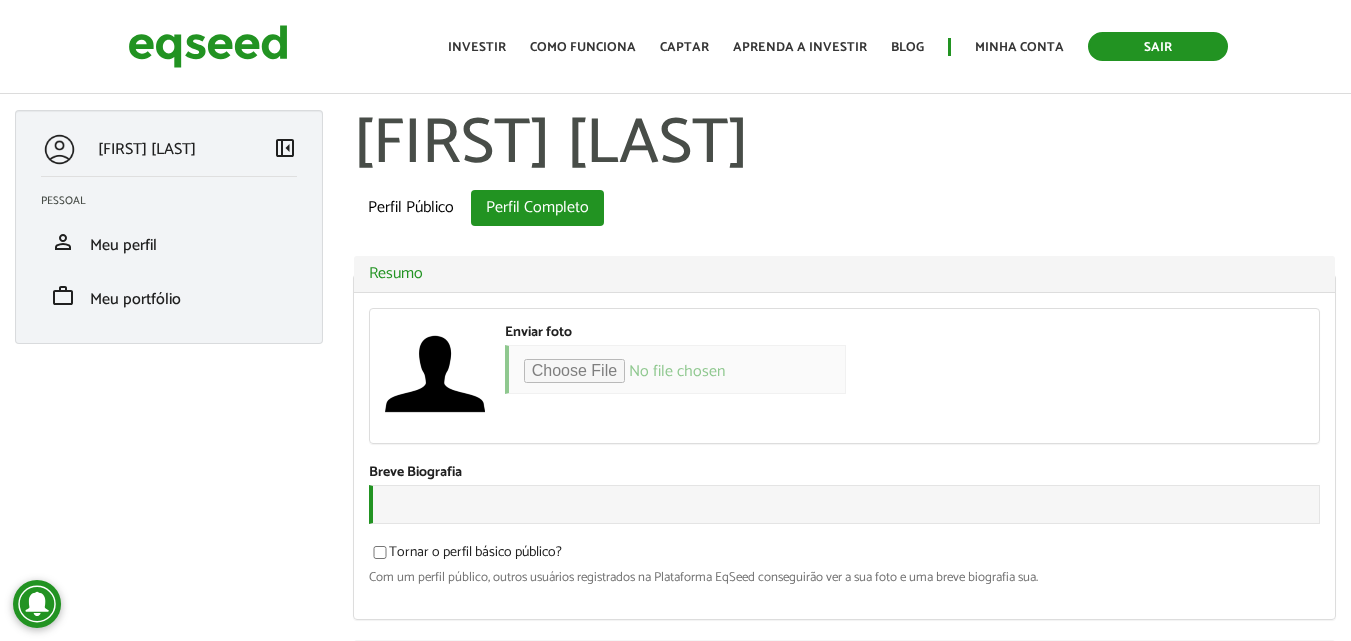 type on "**********" 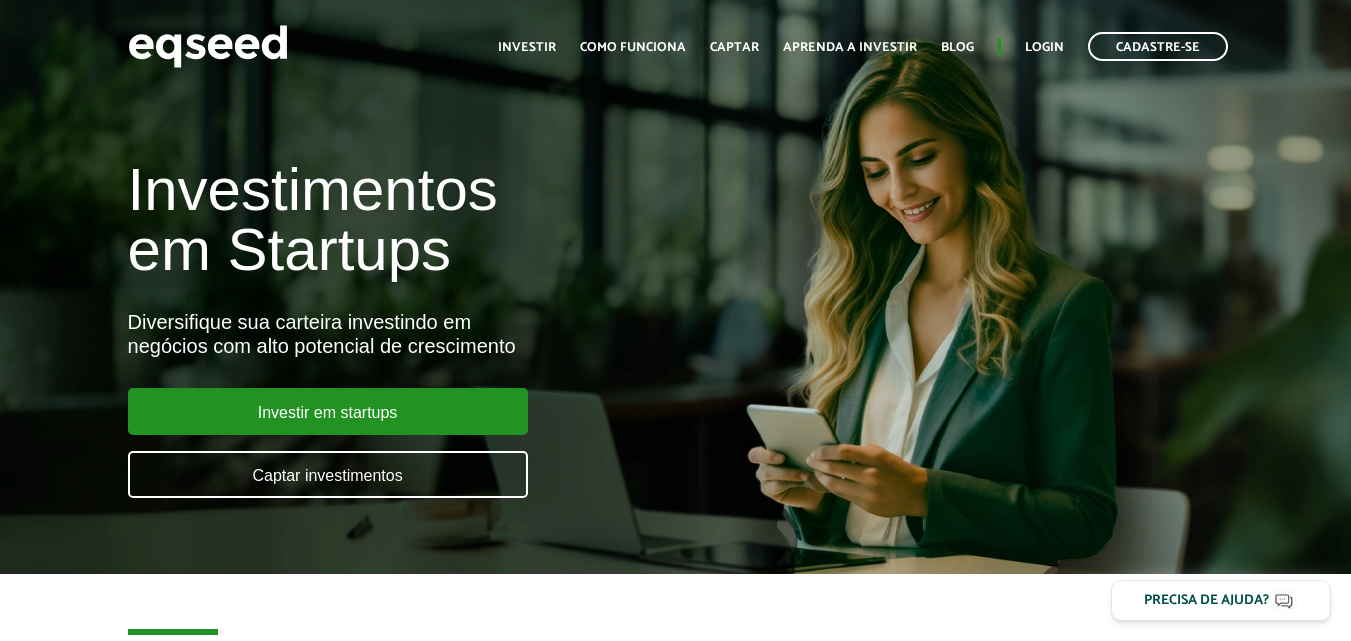 scroll, scrollTop: 0, scrollLeft: 0, axis: both 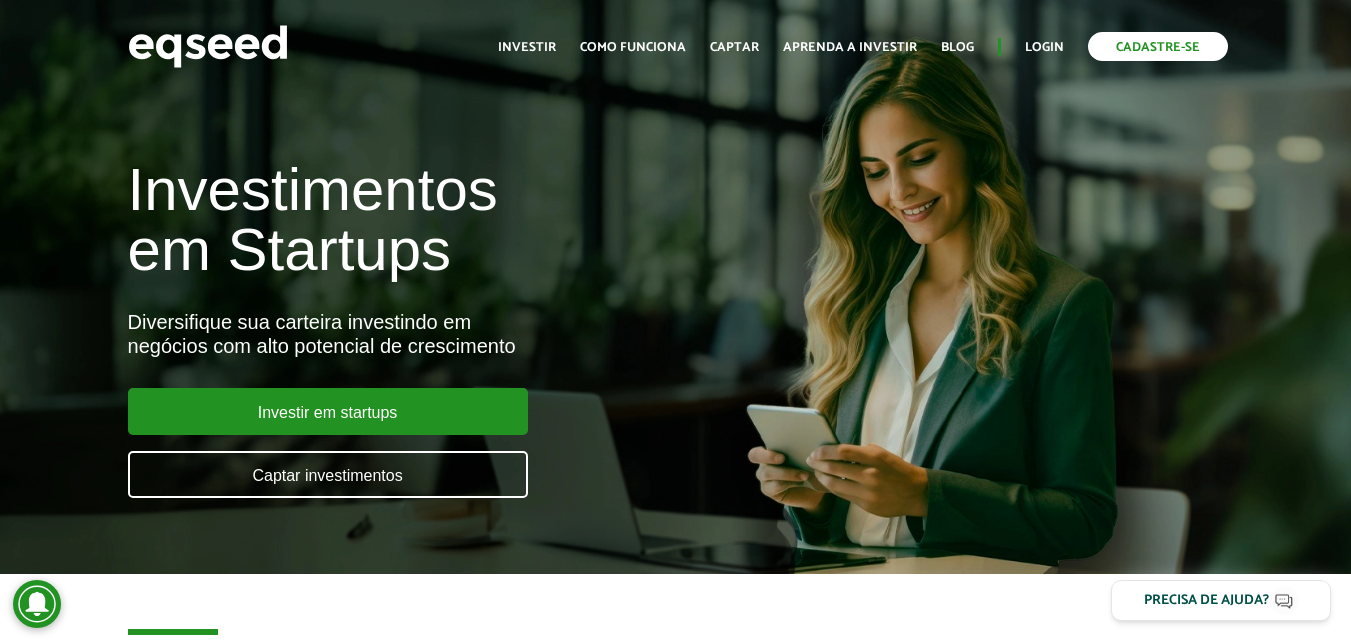 click on "Cadastre-se" at bounding box center (1158, 46) 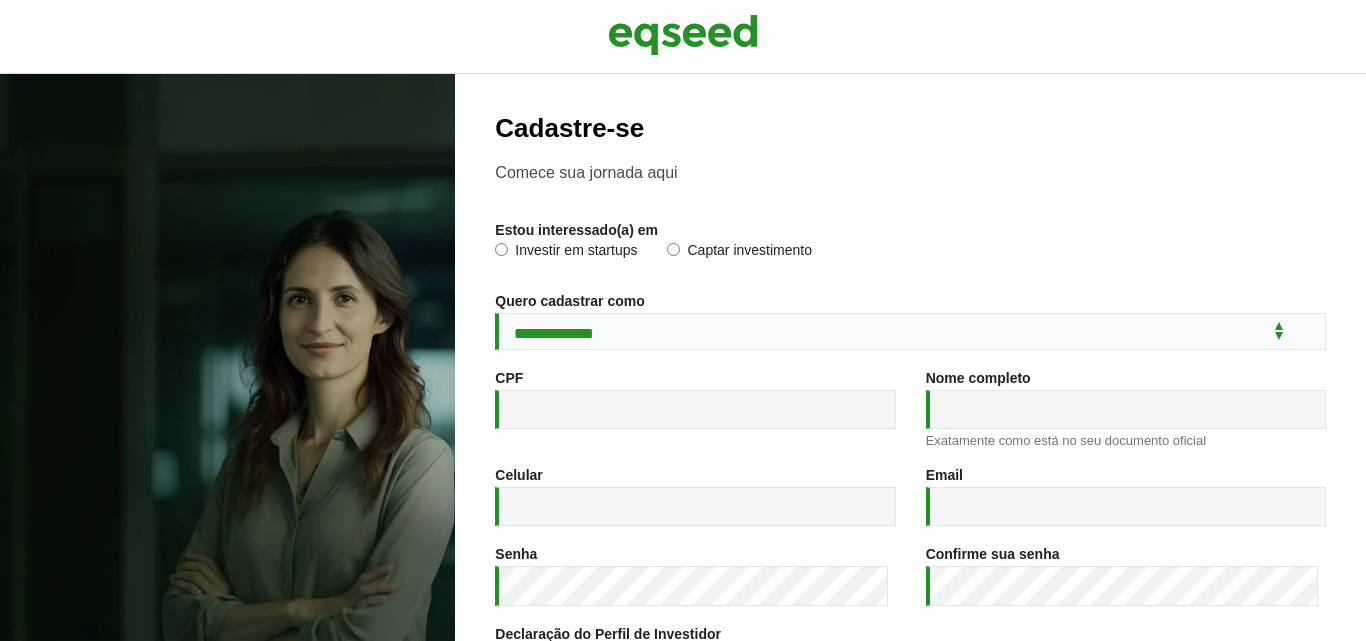 scroll, scrollTop: 0, scrollLeft: 0, axis: both 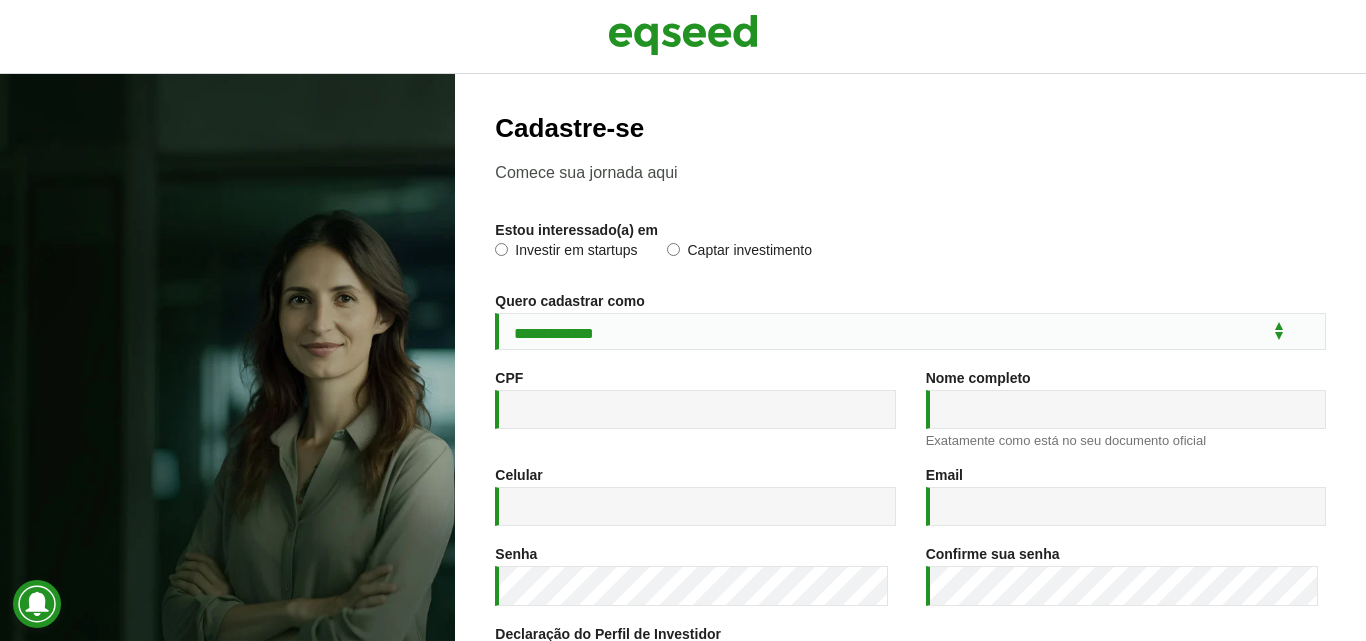click on "Investir em startups" at bounding box center [566, 253] 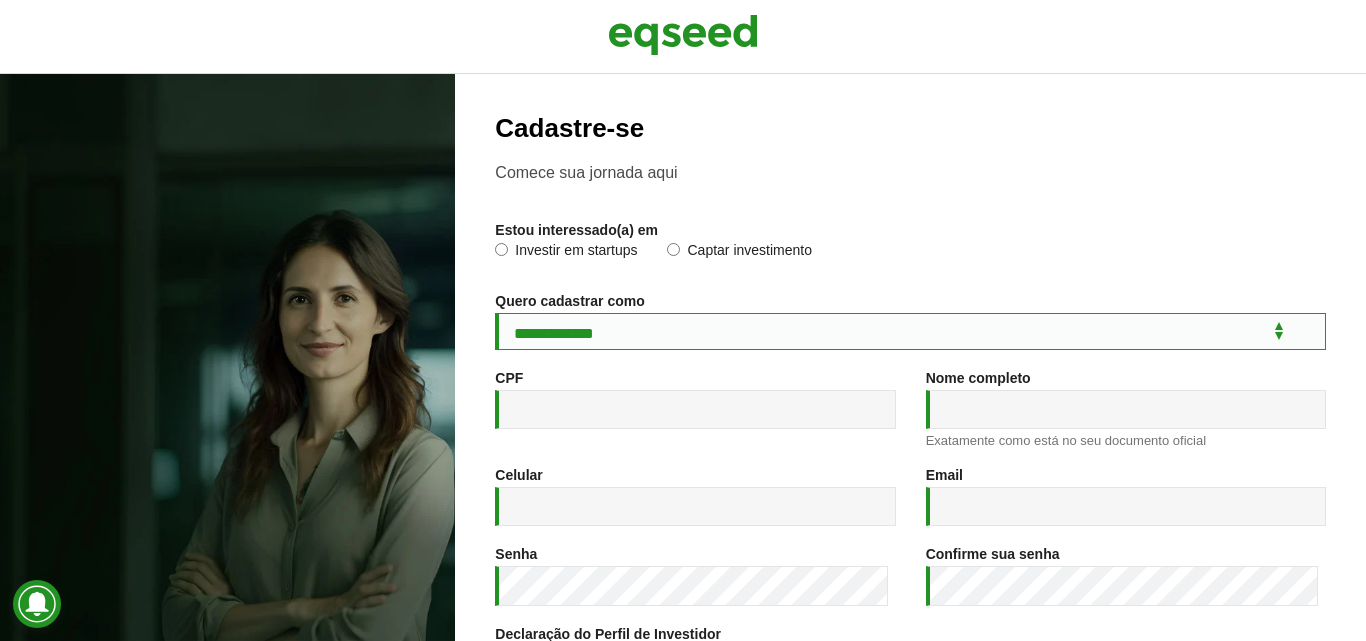 click on "**********" at bounding box center [910, 331] 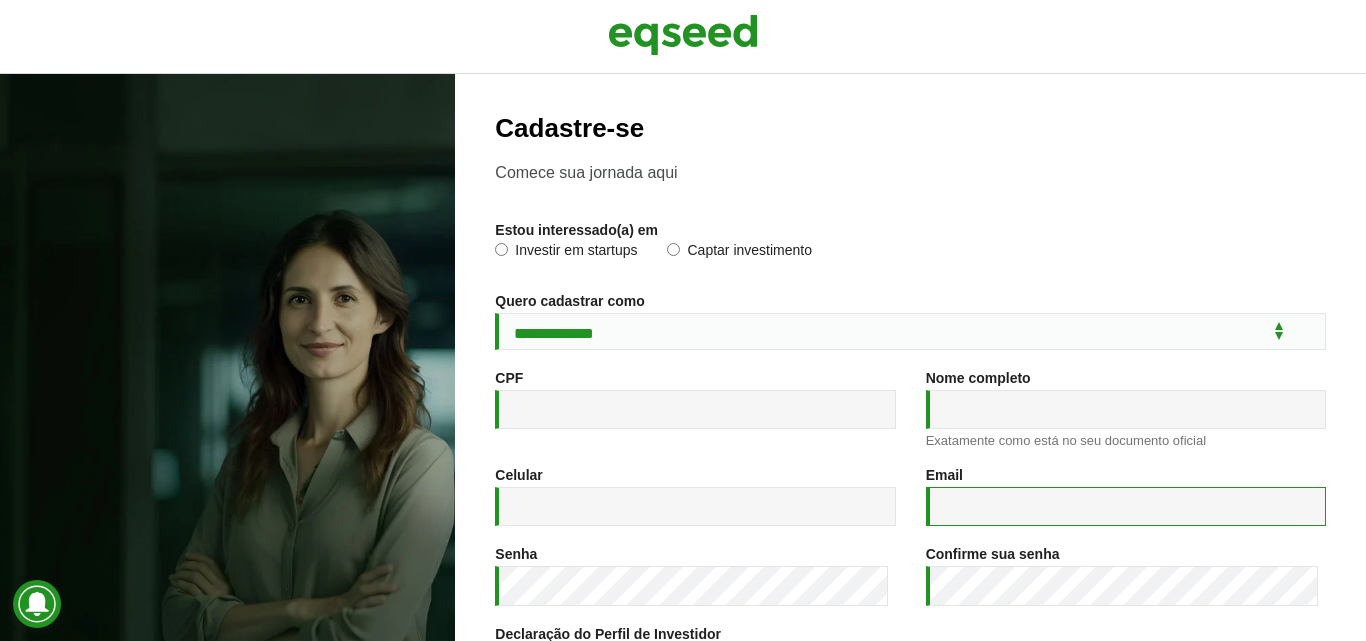 click on "Email  *" at bounding box center (1126, 506) 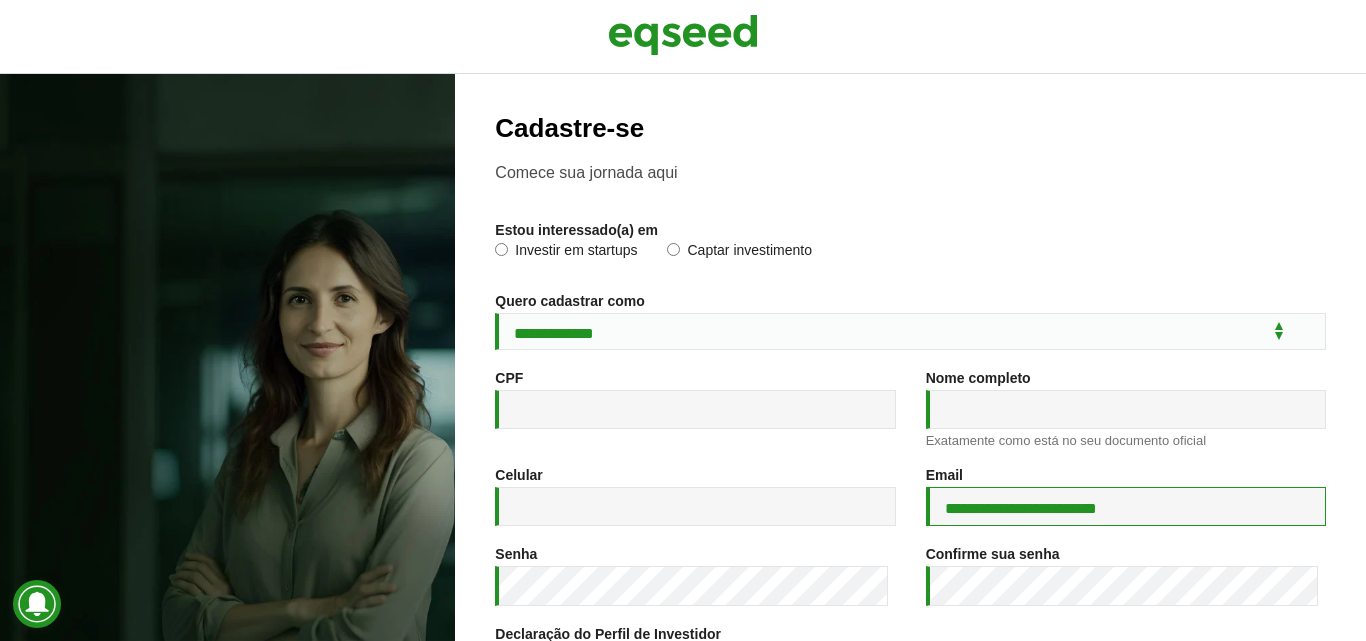 type on "**********" 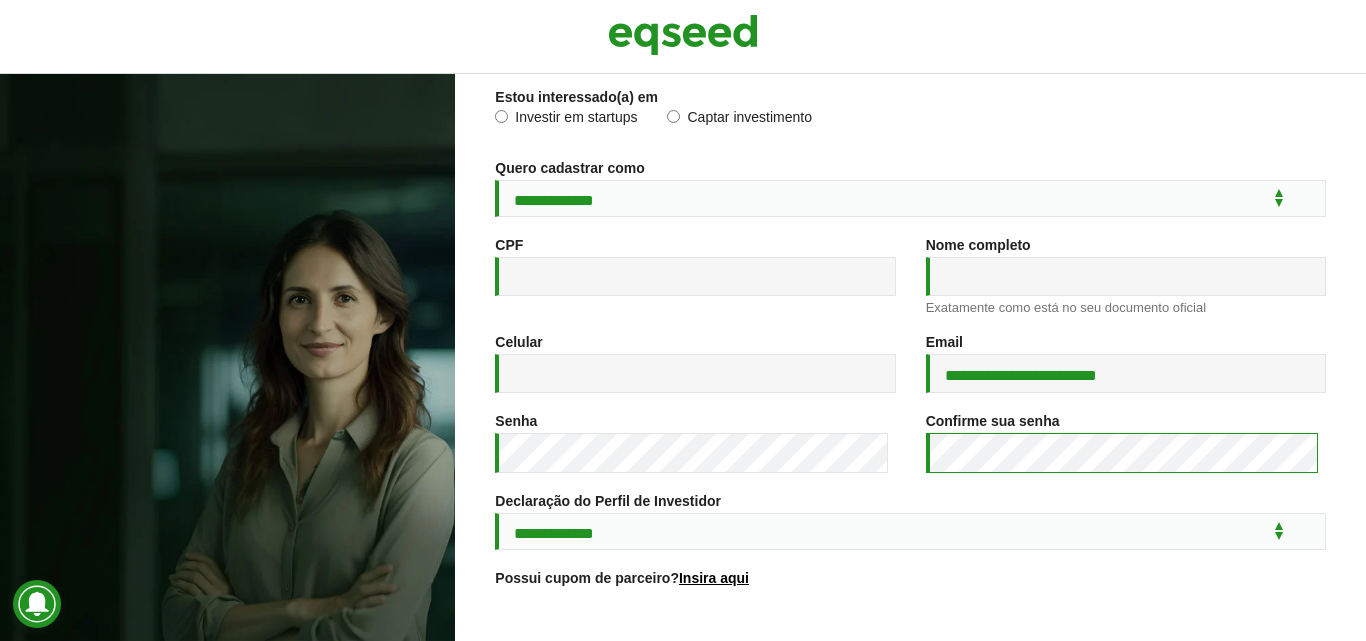 scroll, scrollTop: 156, scrollLeft: 0, axis: vertical 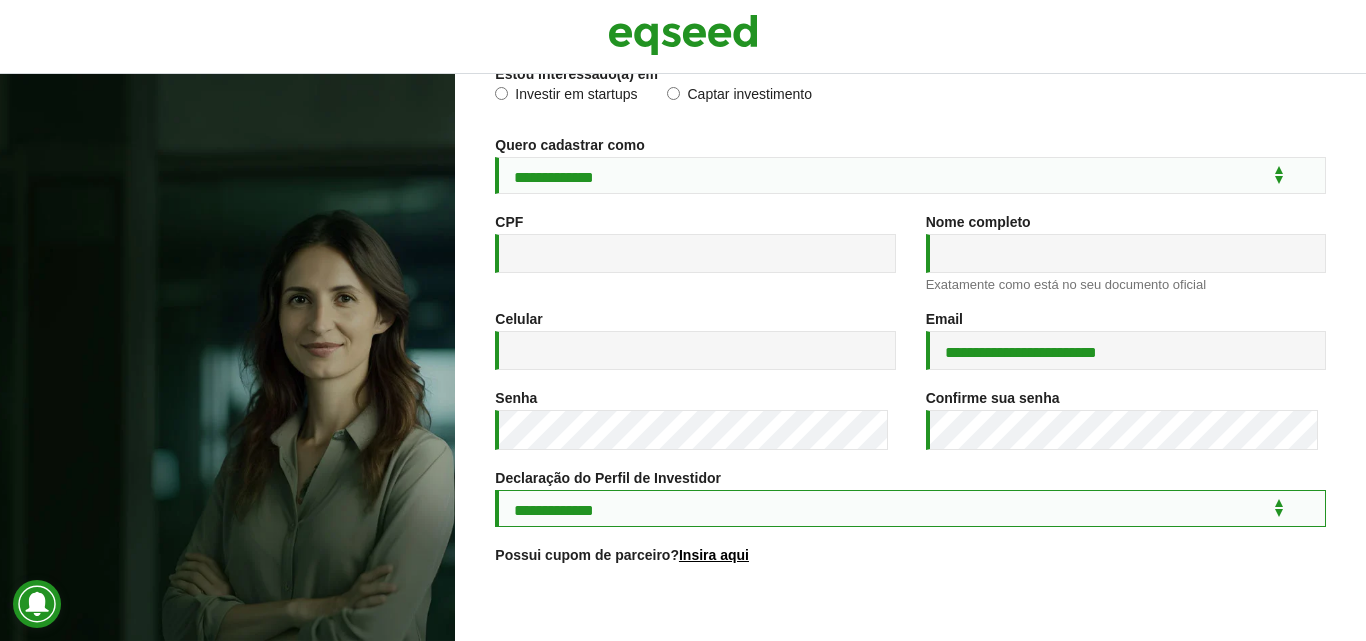 click on "**********" at bounding box center (910, 508) 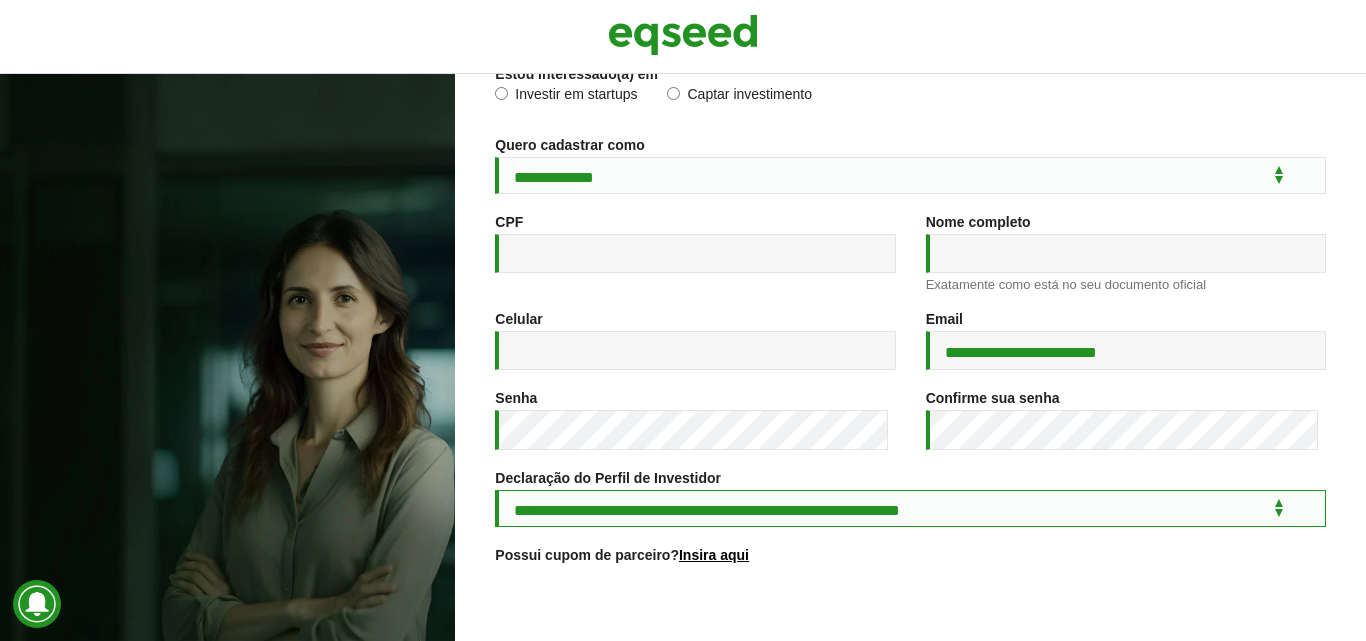 click on "**********" at bounding box center (910, 508) 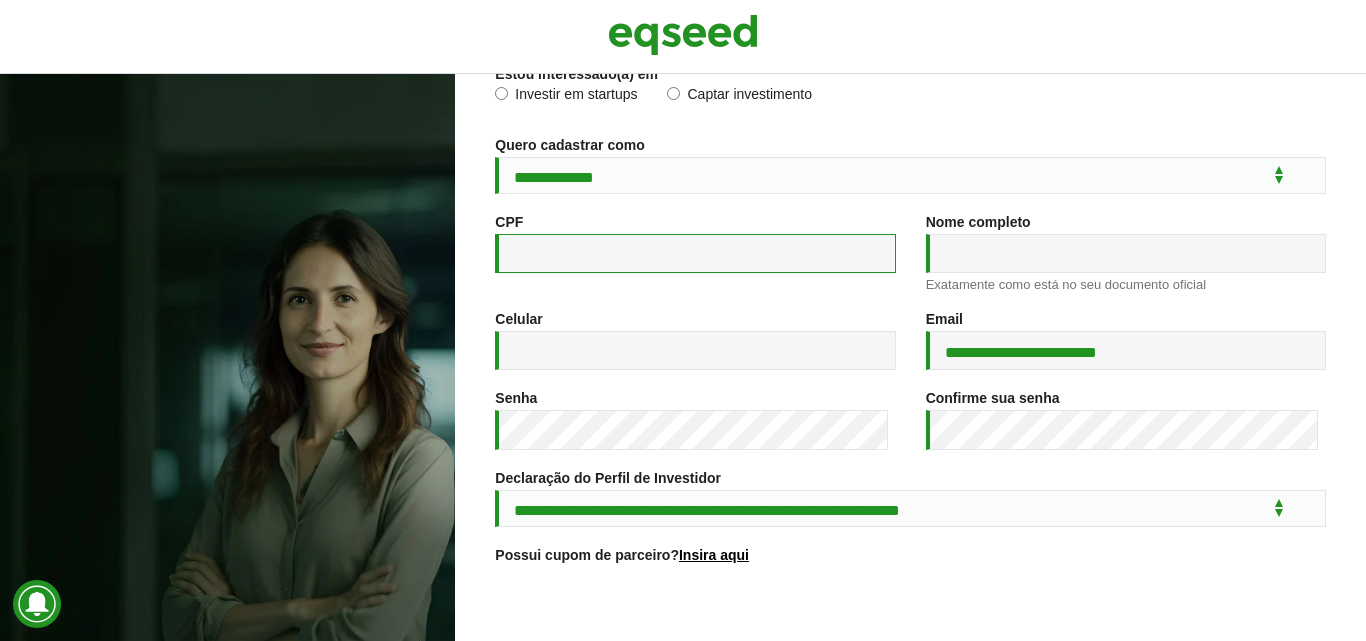 click on "CPF  *" at bounding box center [695, 253] 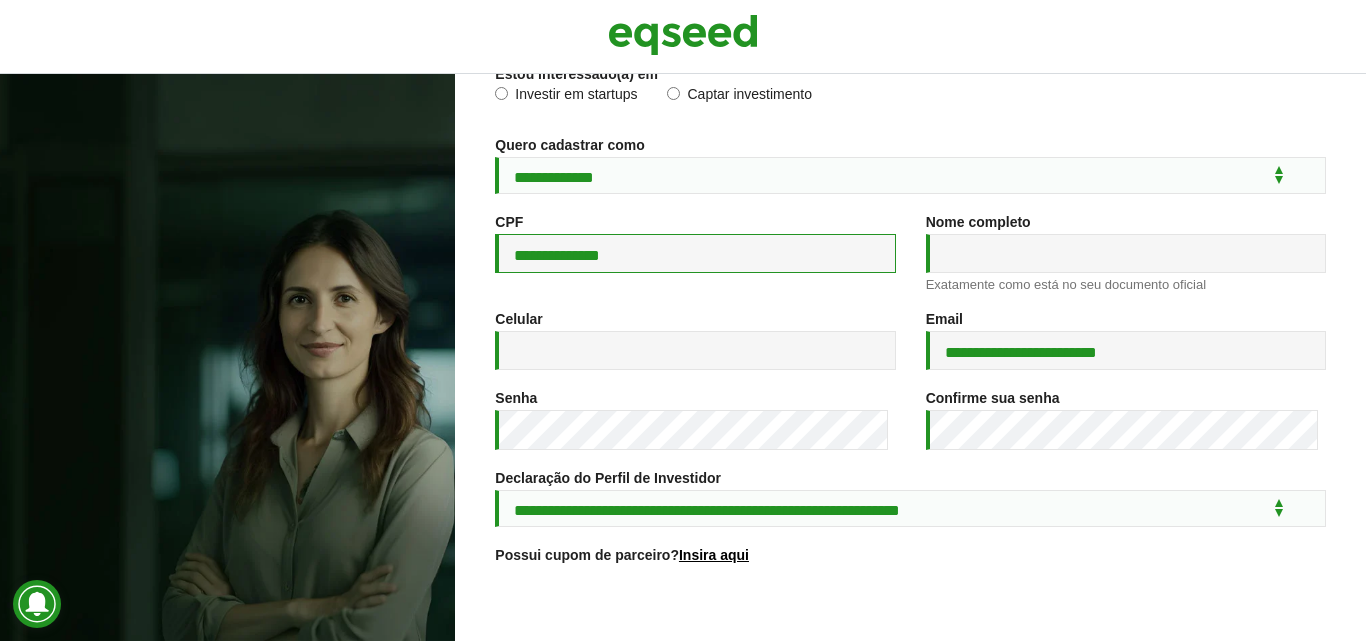 type on "**********" 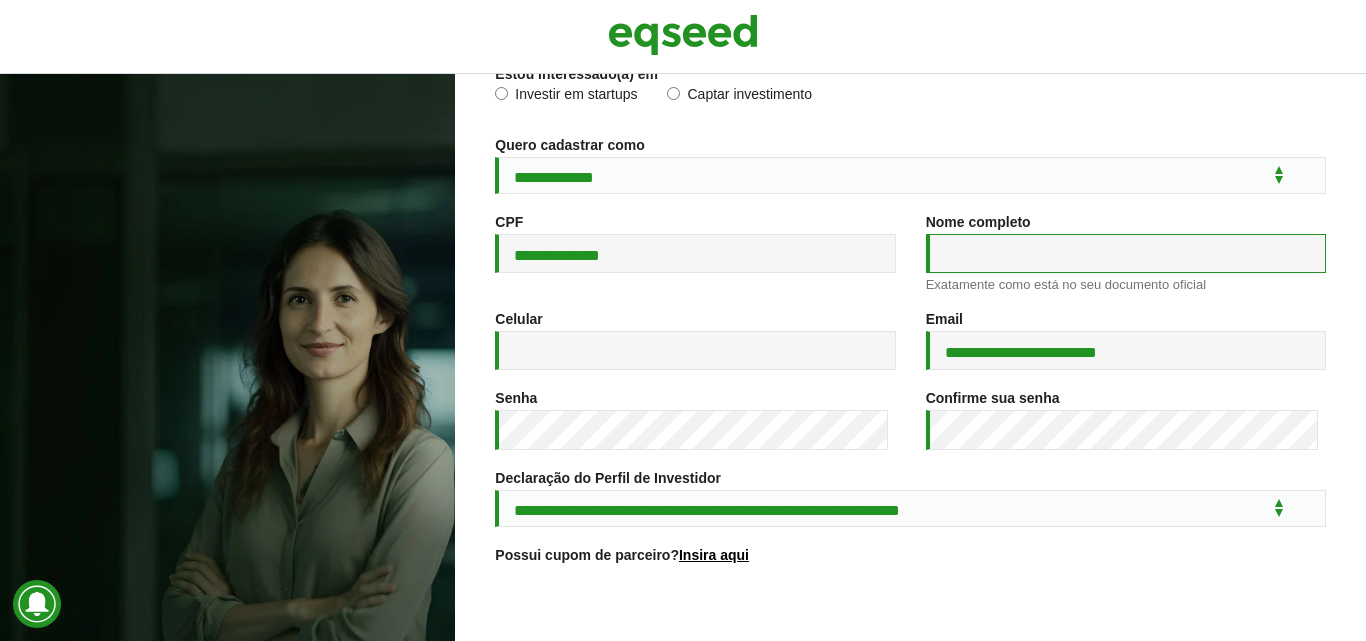 click on "Nome completo  *" at bounding box center [1126, 253] 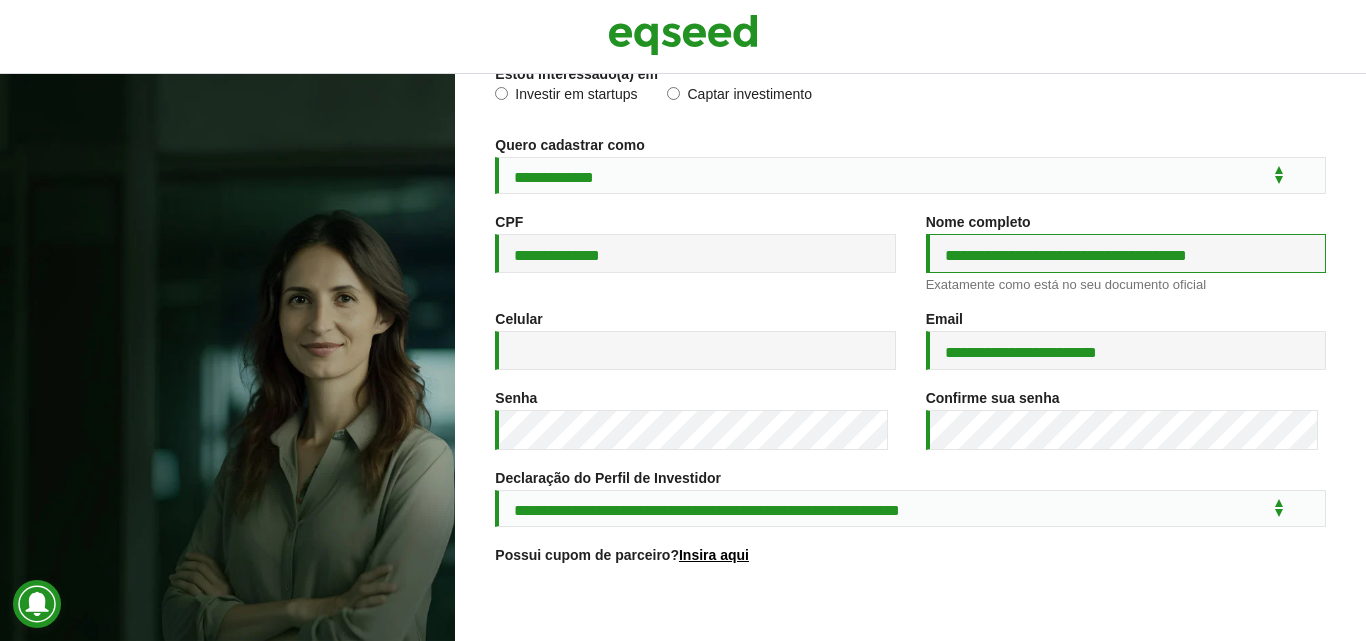 scroll, scrollTop: 0, scrollLeft: 26, axis: horizontal 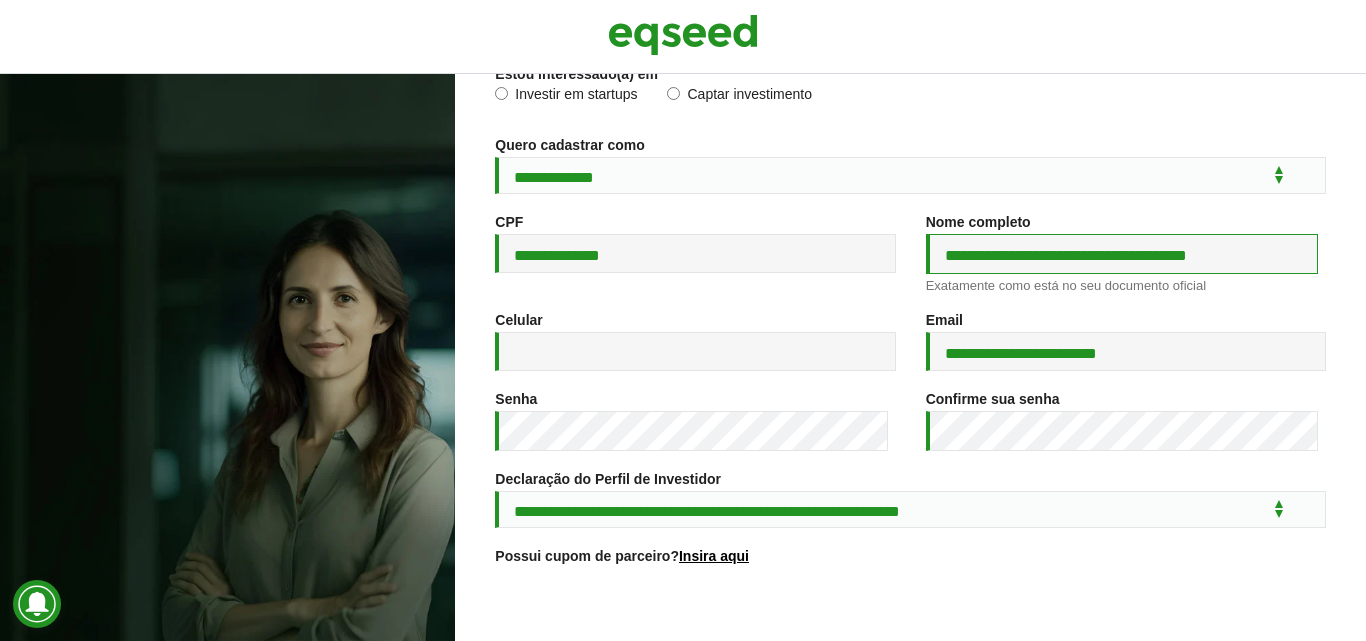 type on "**********" 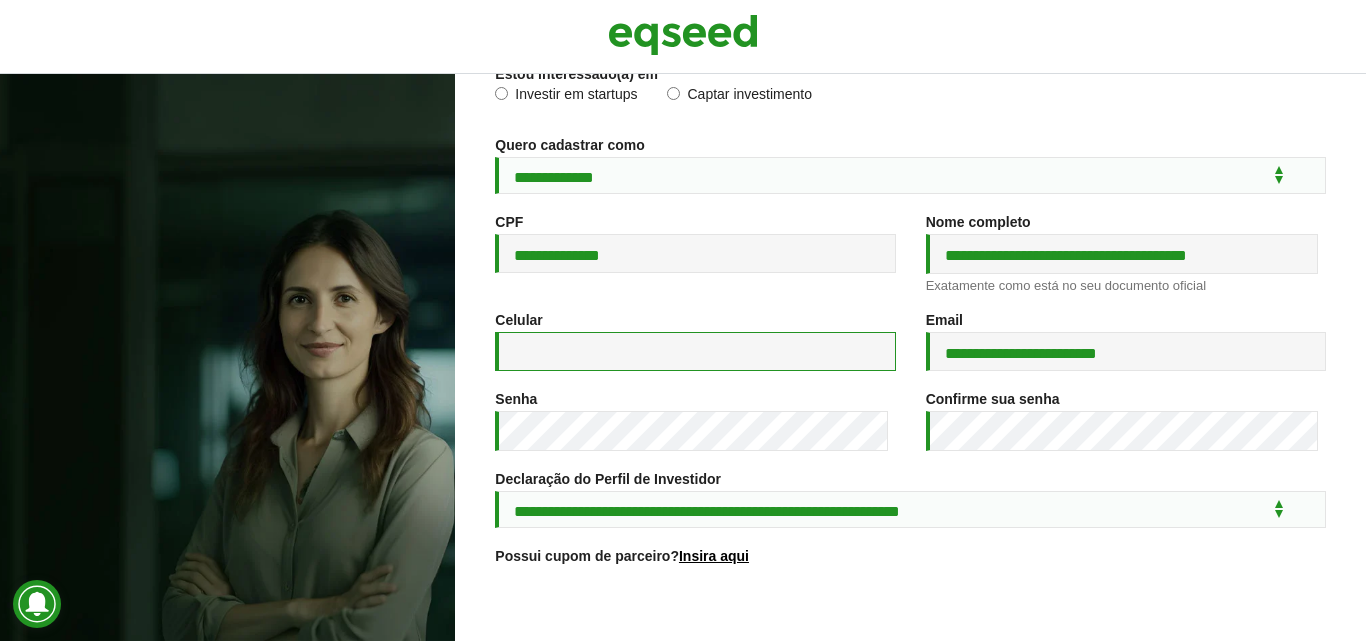 scroll, scrollTop: 0, scrollLeft: 0, axis: both 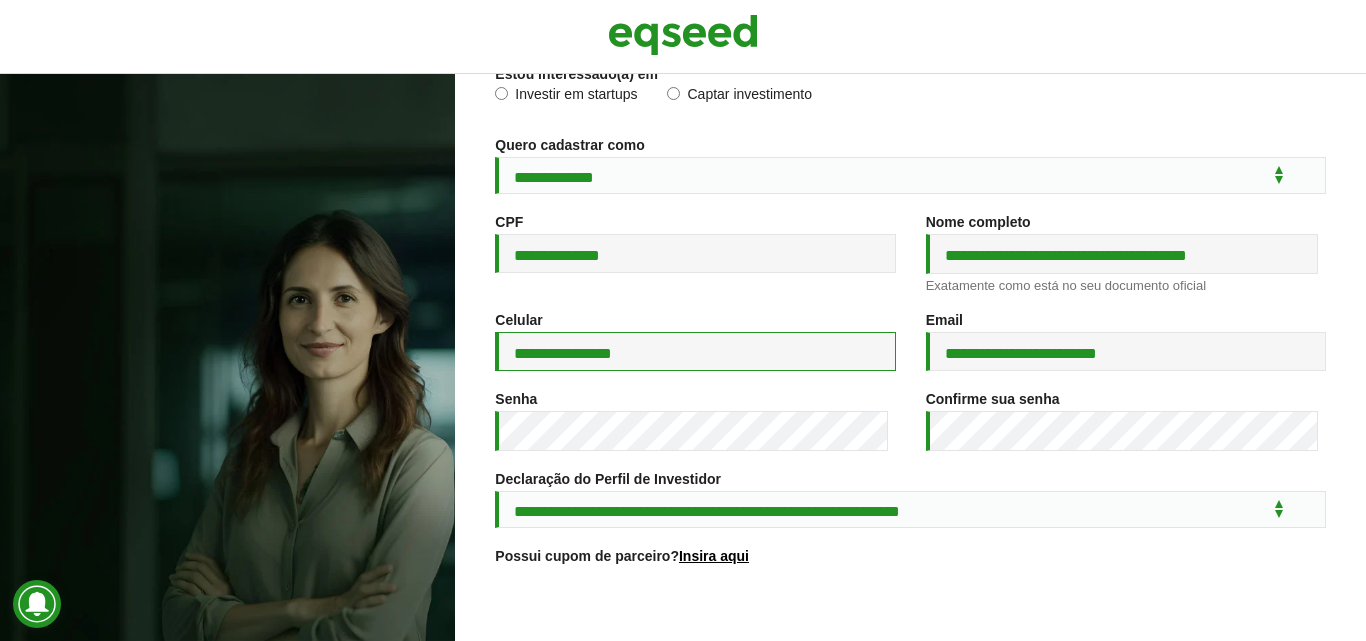 type on "**********" 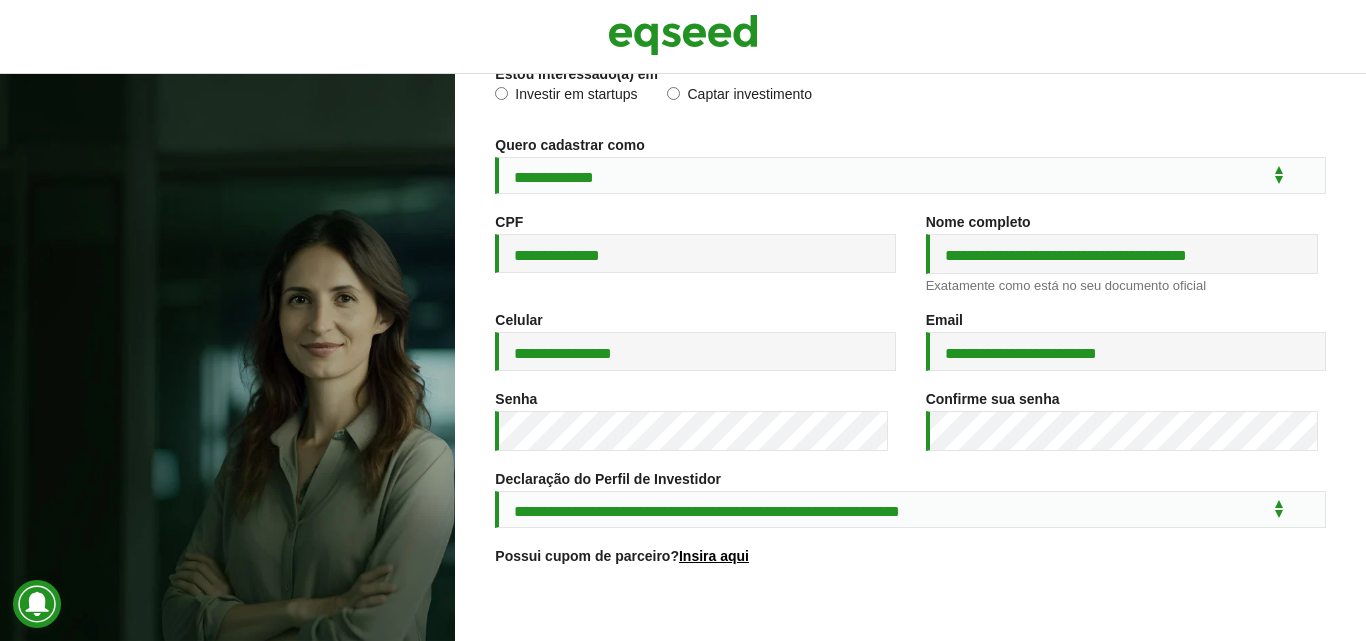 scroll, scrollTop: 158, scrollLeft: 0, axis: vertical 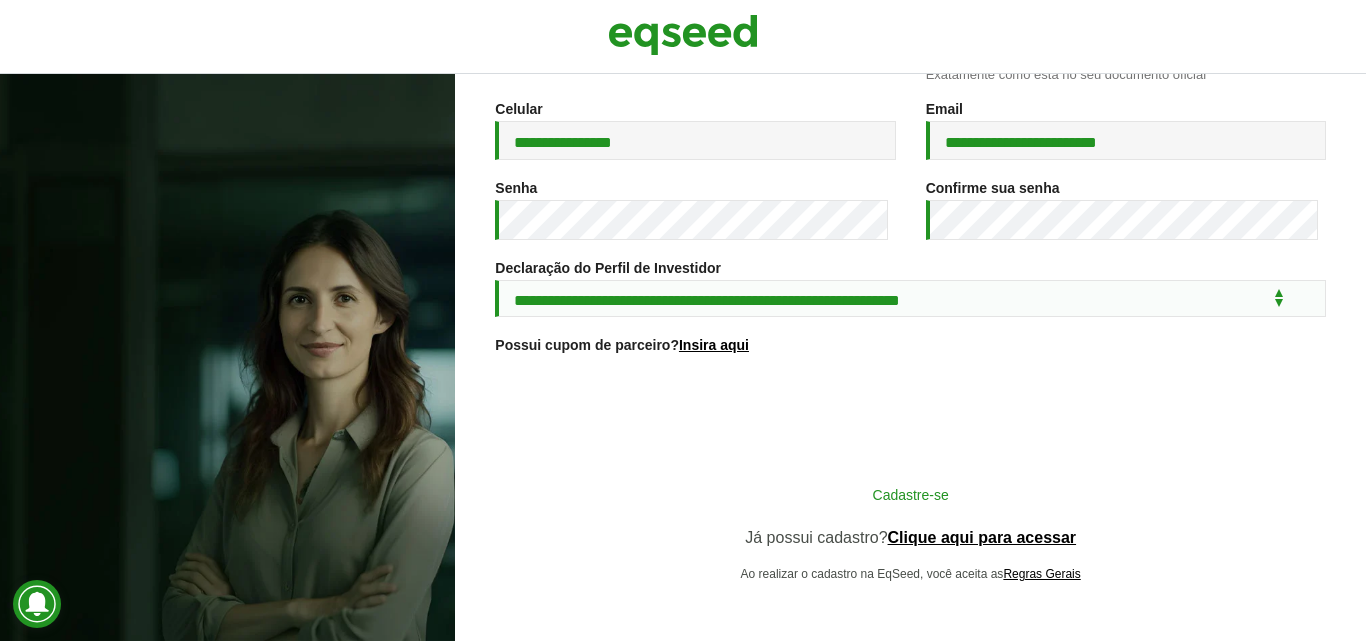 click on "Cadastre-se" at bounding box center [911, 494] 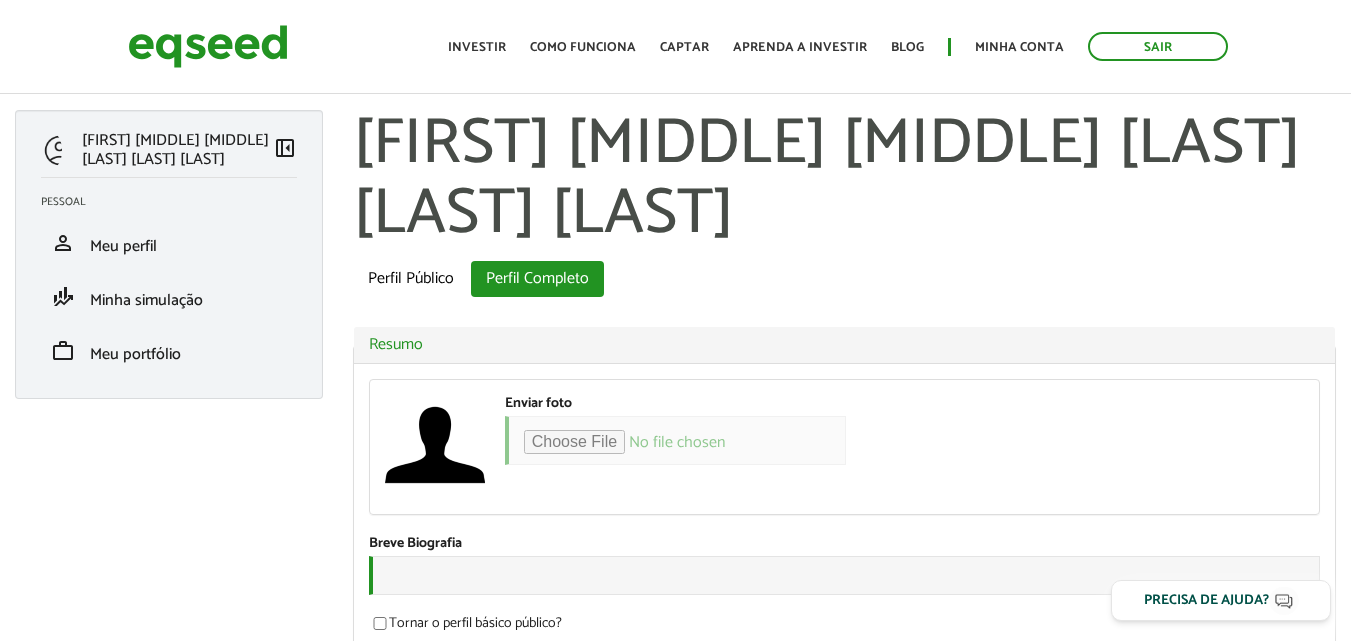 scroll, scrollTop: 0, scrollLeft: 0, axis: both 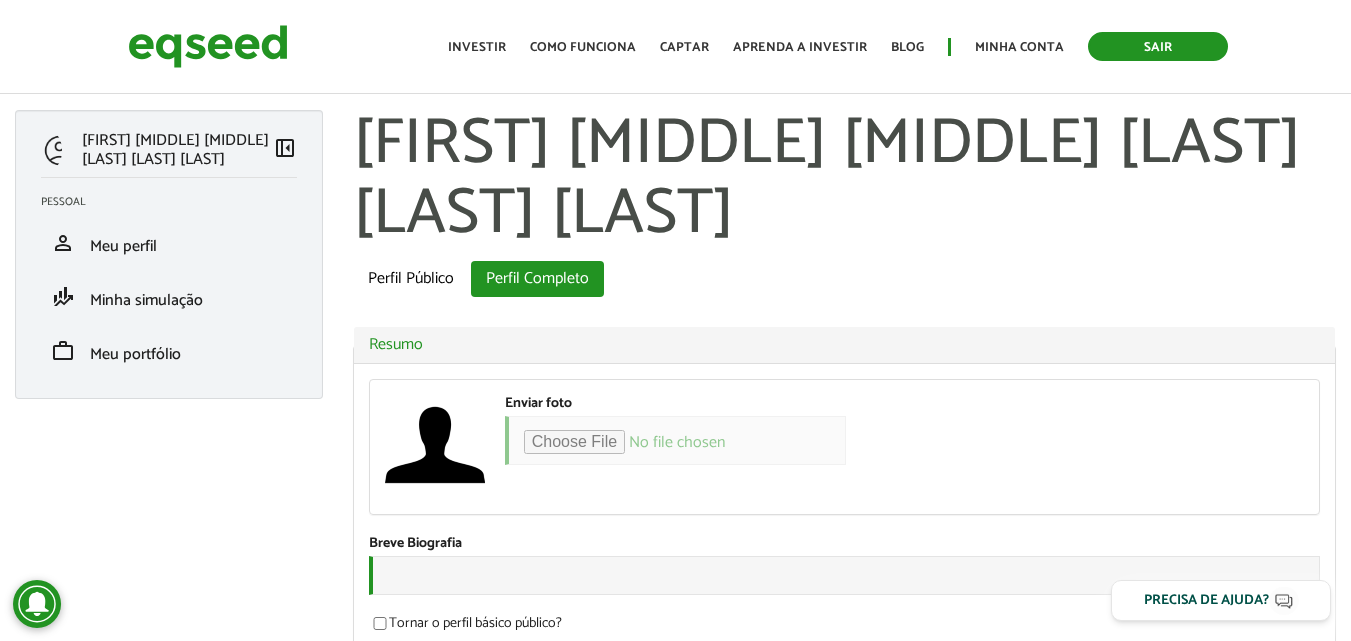 type on "**********" 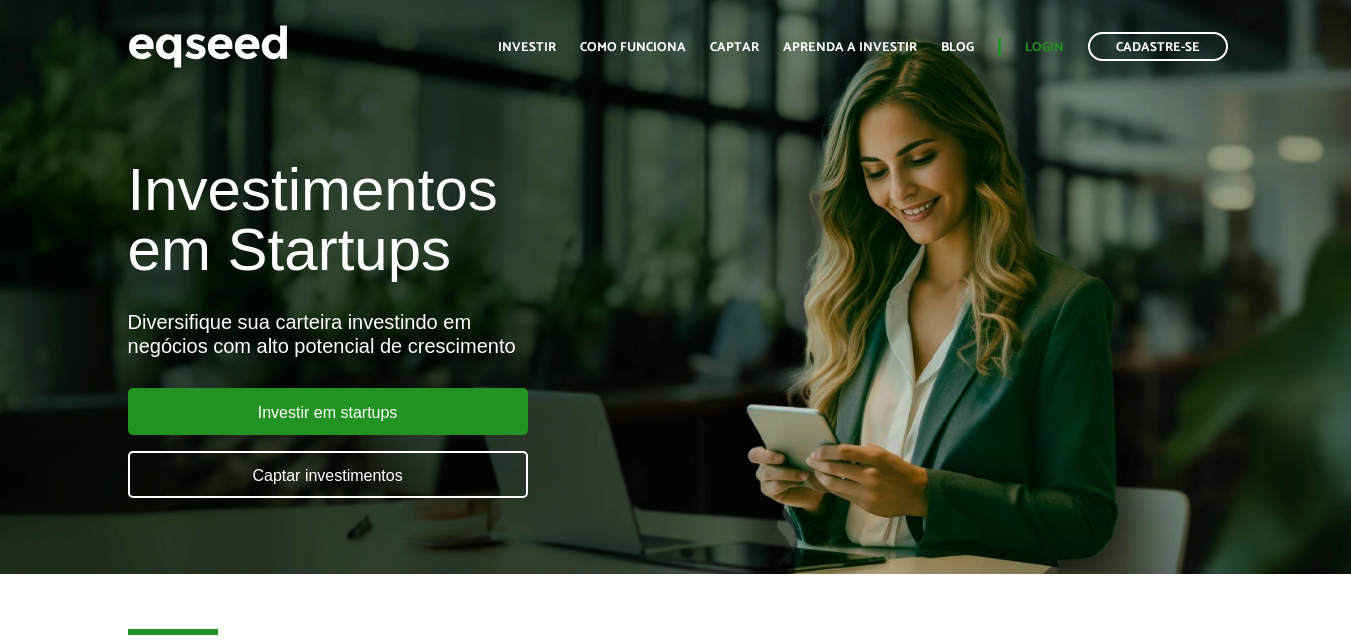 scroll, scrollTop: 0, scrollLeft: 0, axis: both 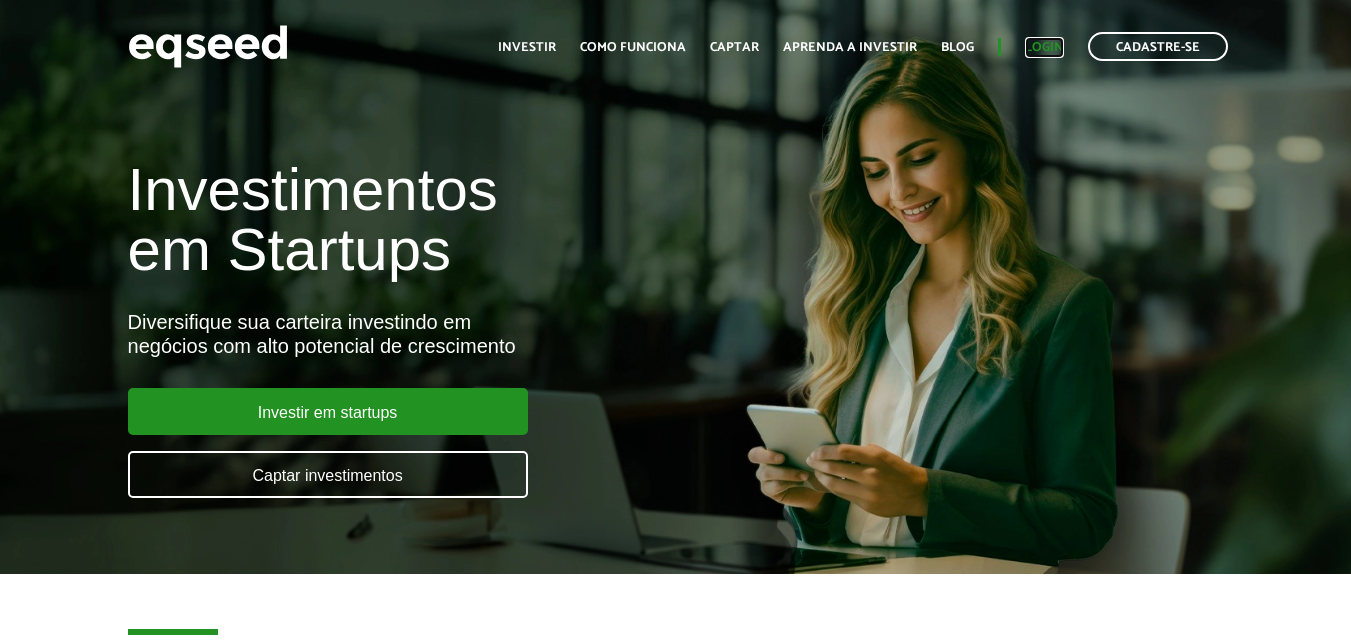 click on "Login" at bounding box center [1044, 47] 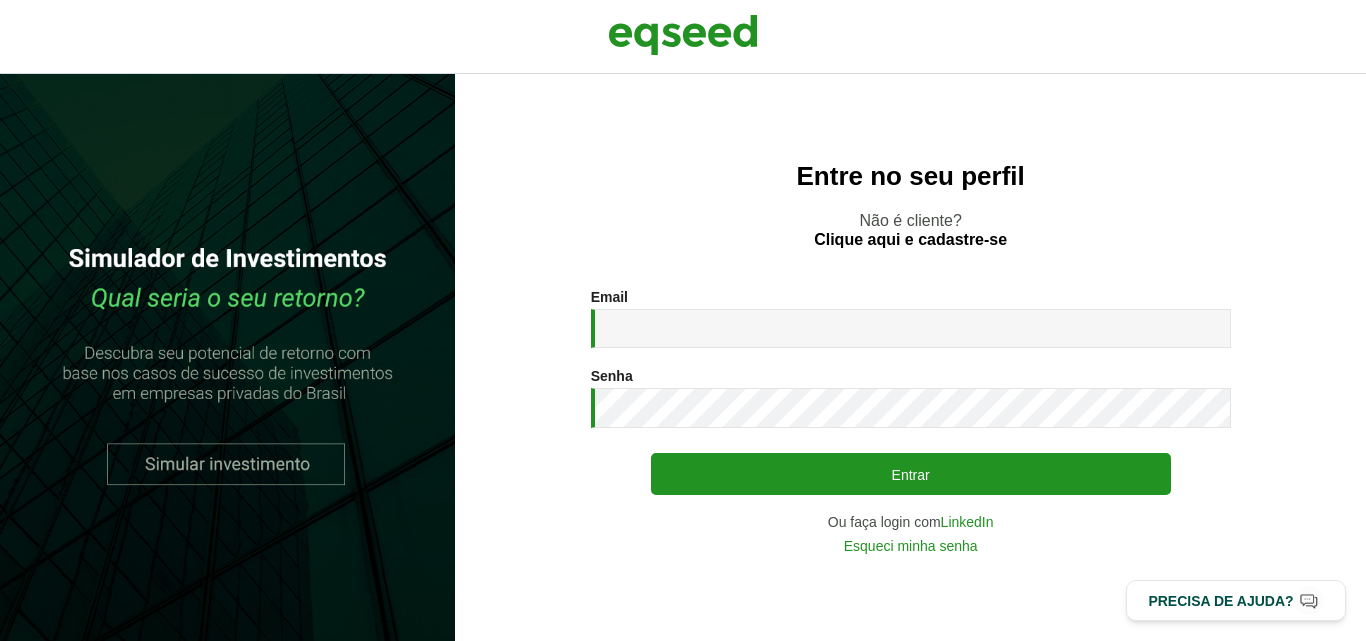 scroll, scrollTop: 0, scrollLeft: 0, axis: both 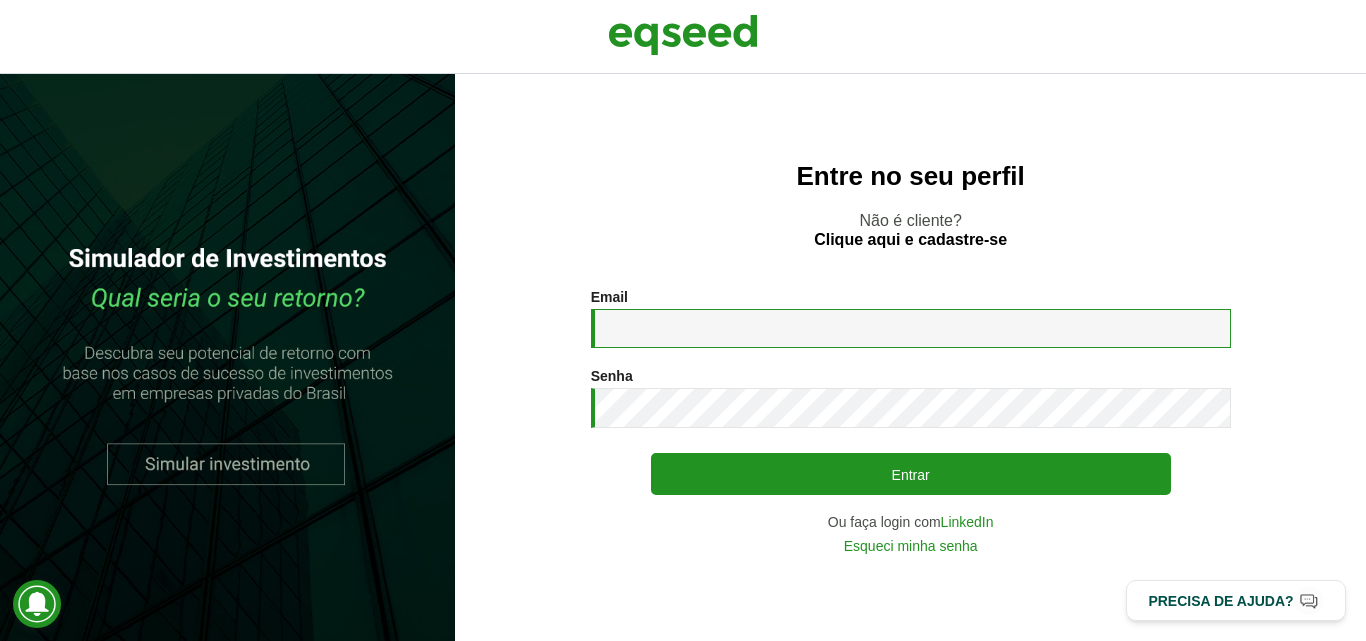 type on "**********" 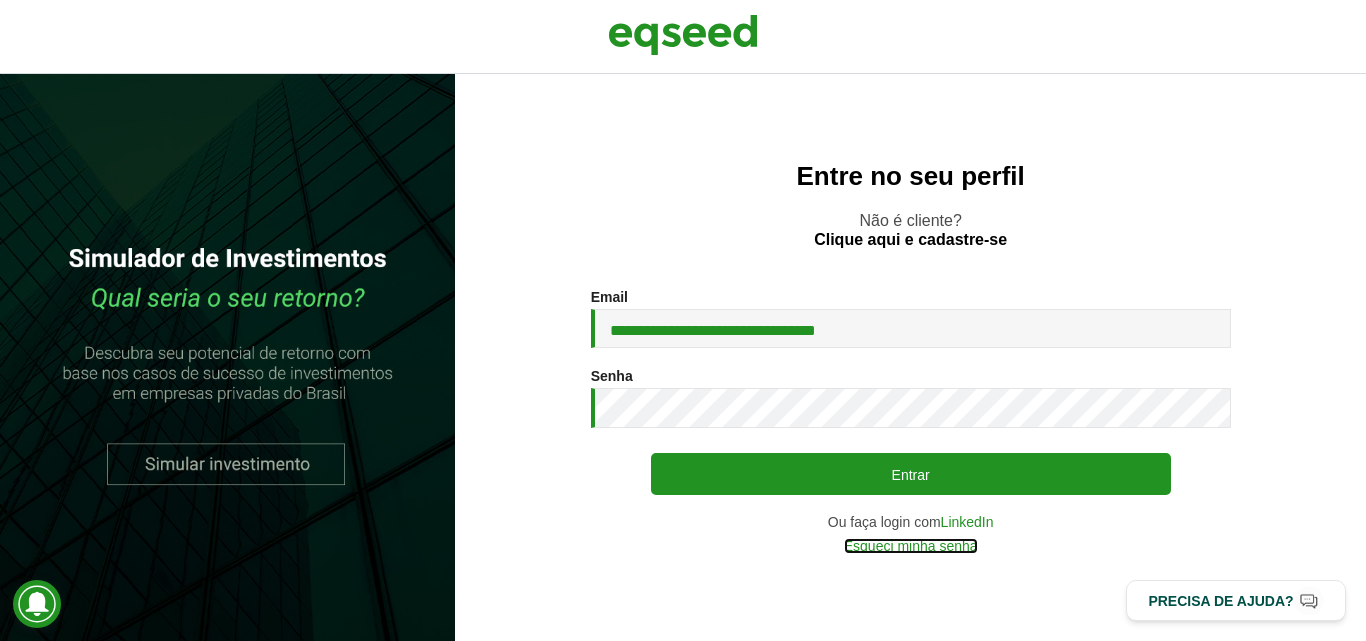 click on "Esqueci minha senha" at bounding box center (911, 546) 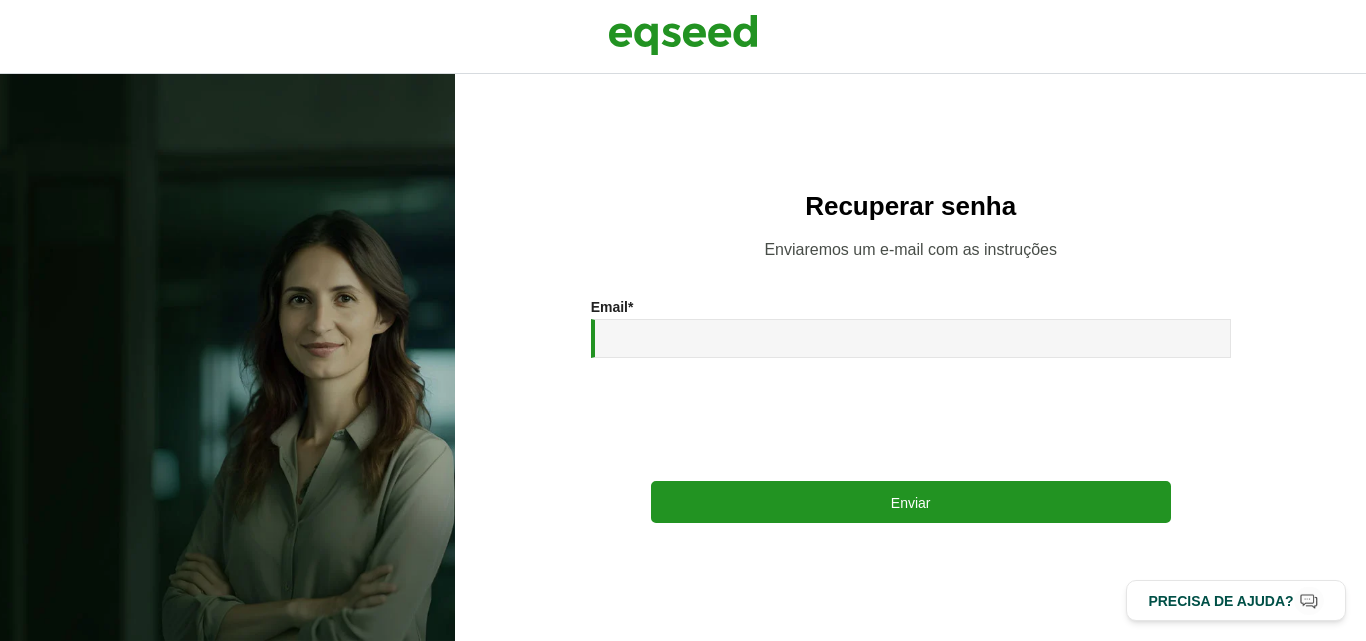 scroll, scrollTop: 0, scrollLeft: 0, axis: both 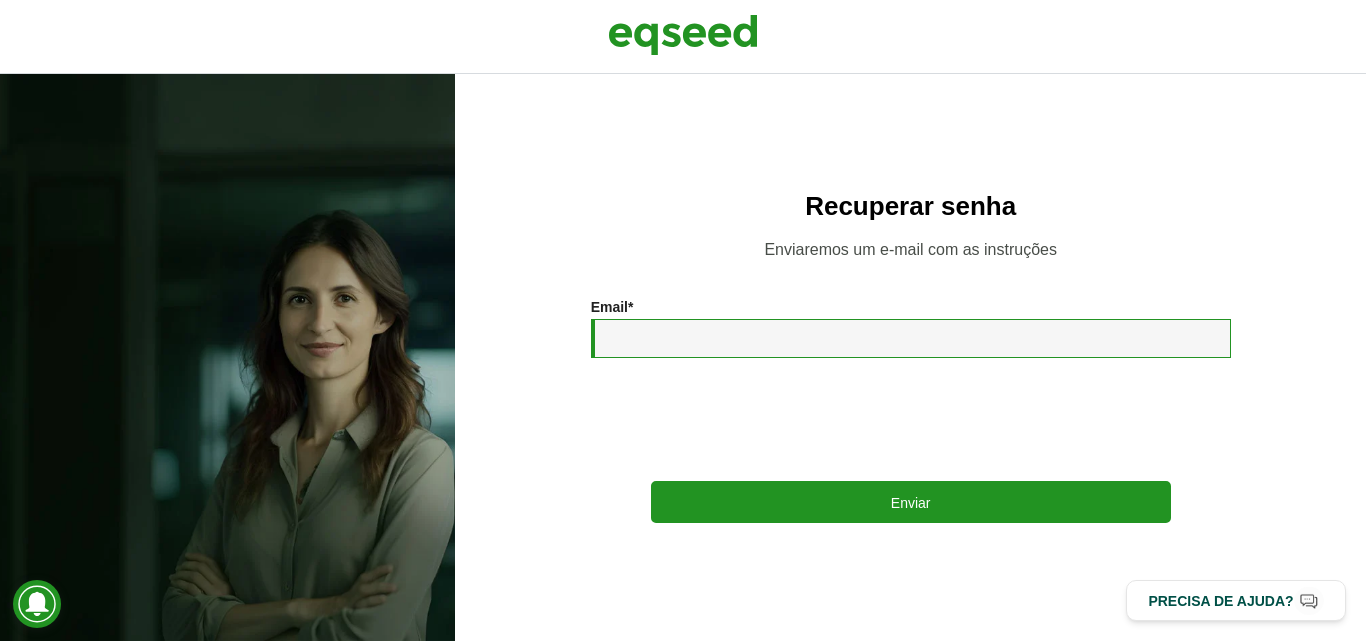 click on "Email  *" at bounding box center (911, 338) 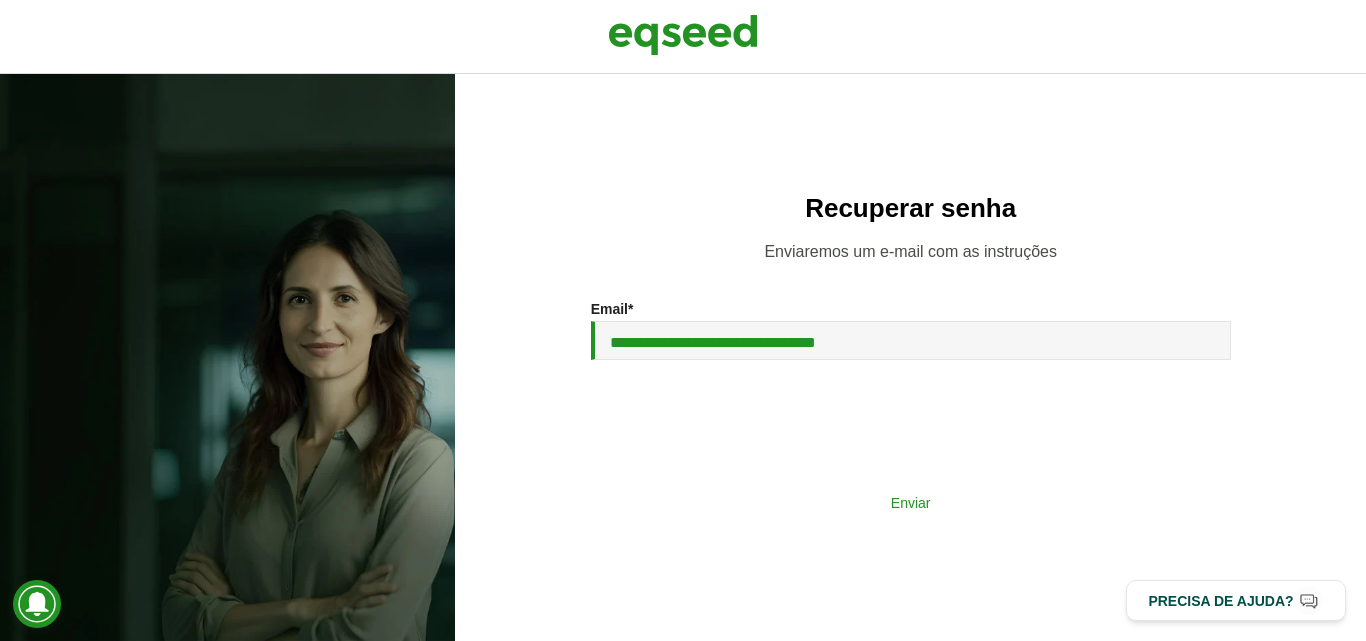 click on "Enviar" at bounding box center (911, 502) 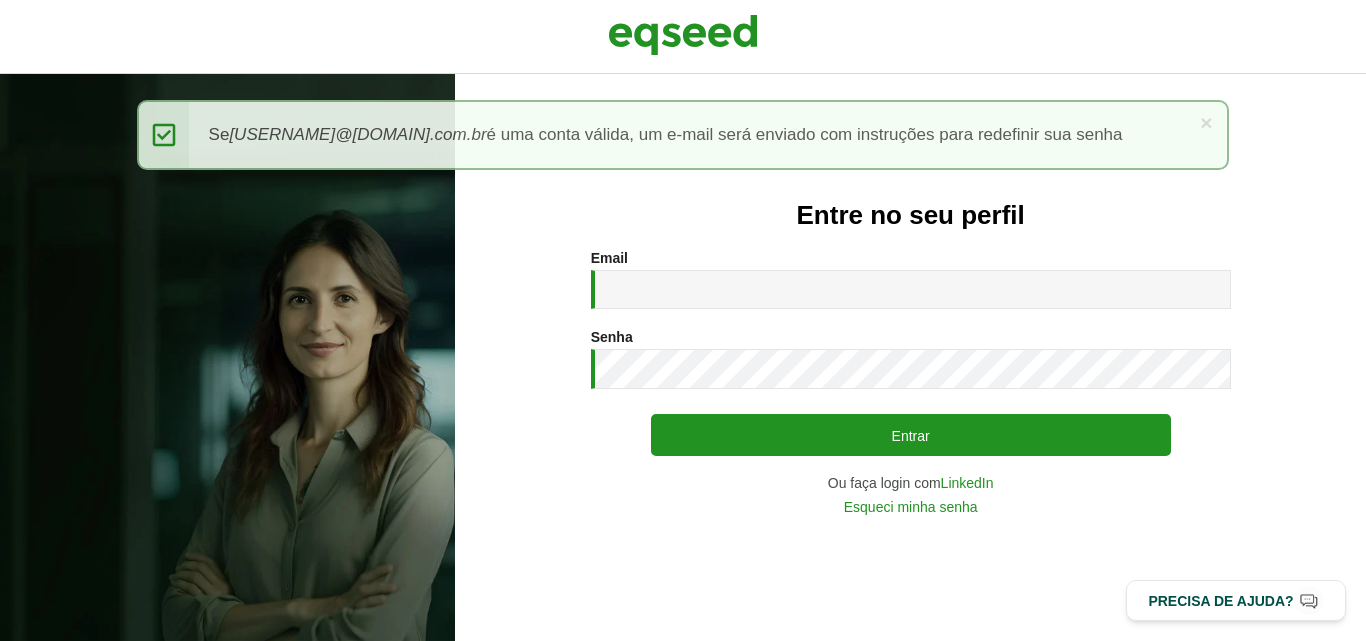 scroll, scrollTop: 0, scrollLeft: 0, axis: both 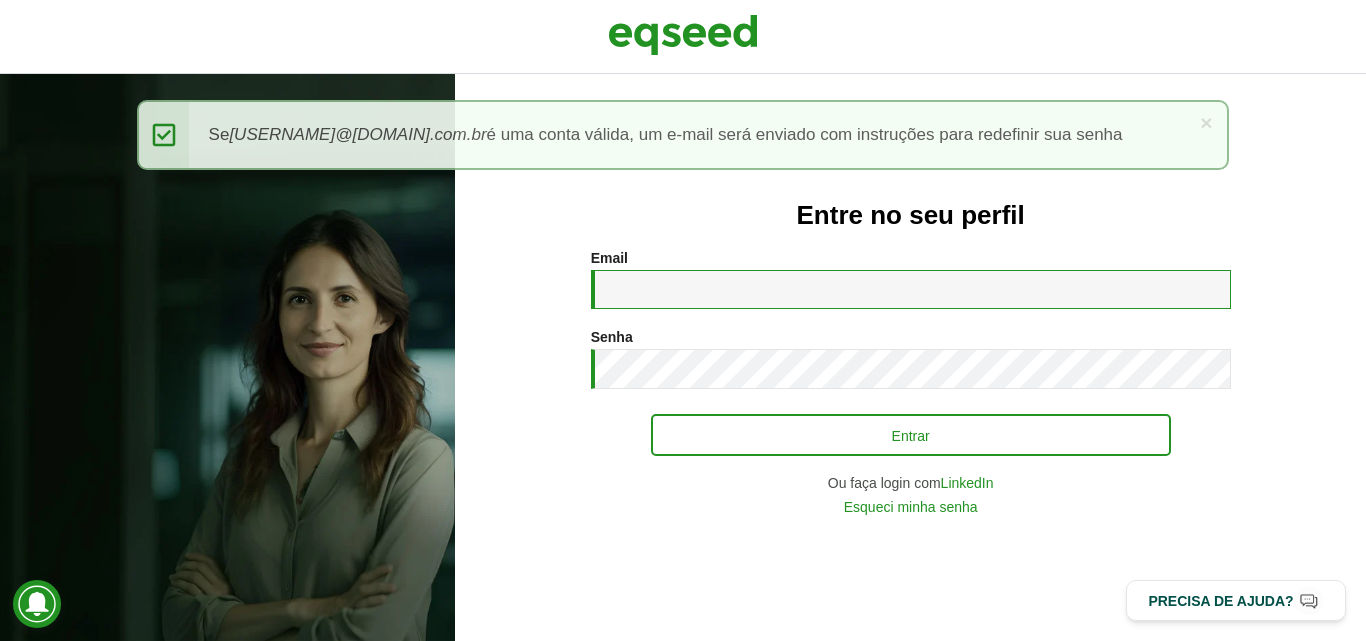 type on "**********" 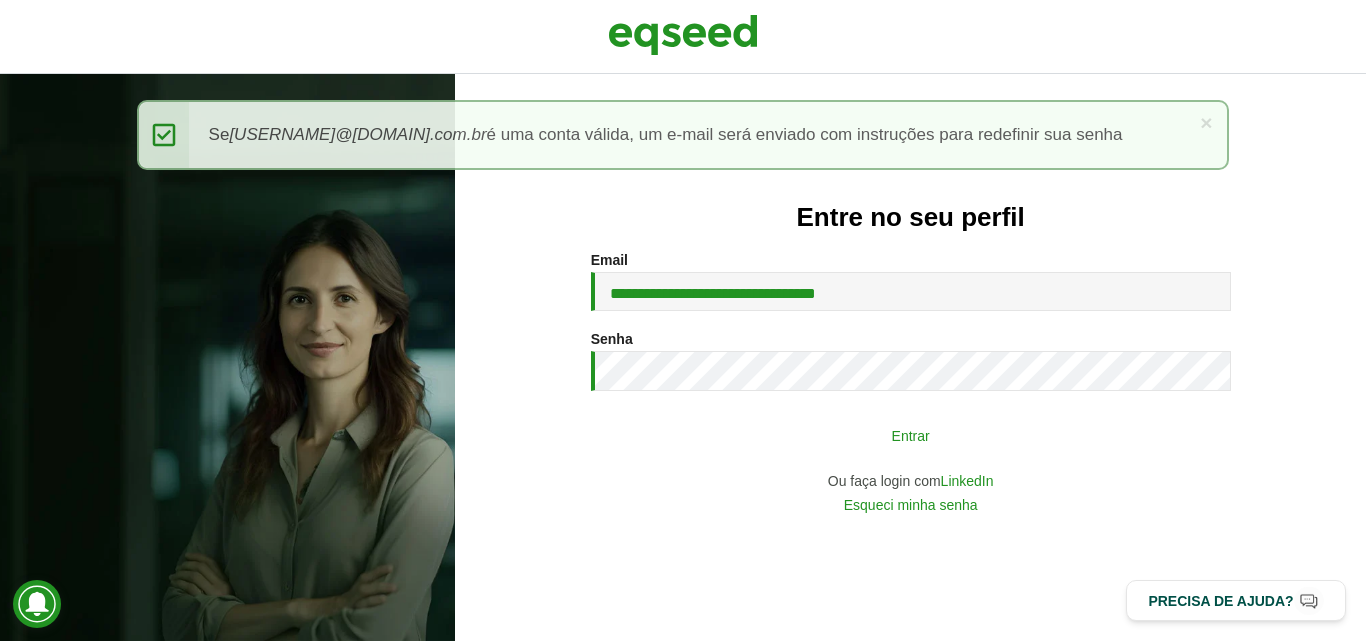 click on "Entrar" at bounding box center [911, 435] 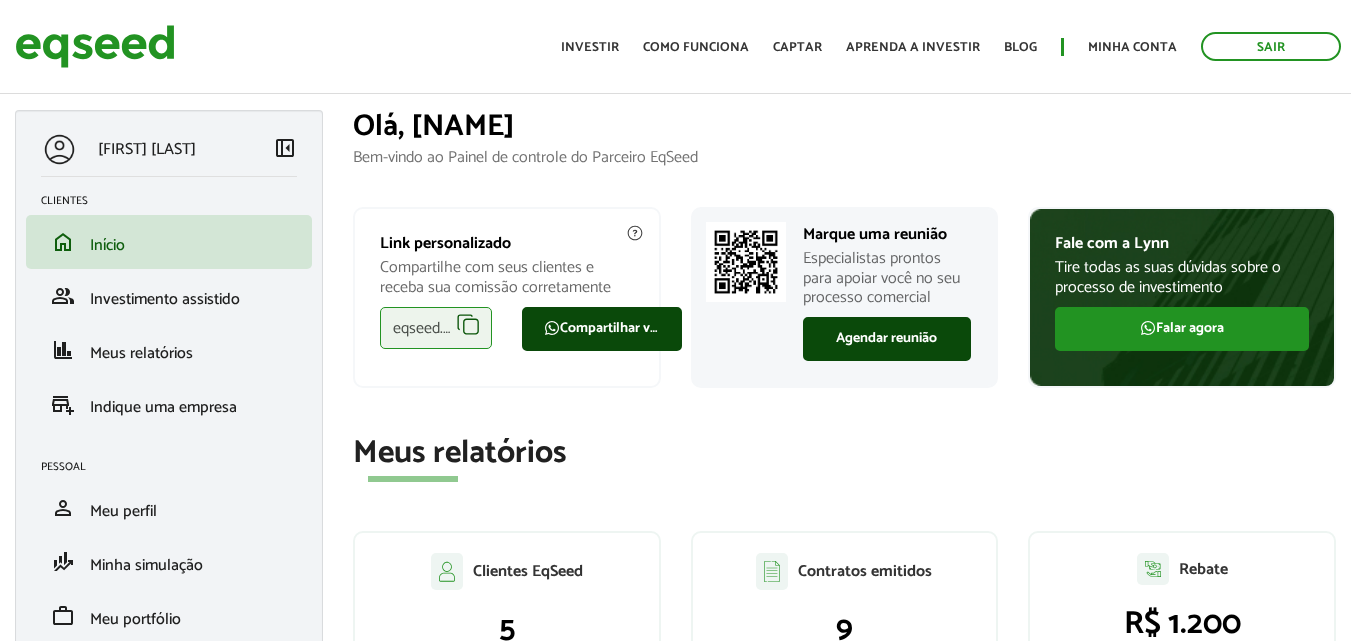 scroll, scrollTop: 0, scrollLeft: 0, axis: both 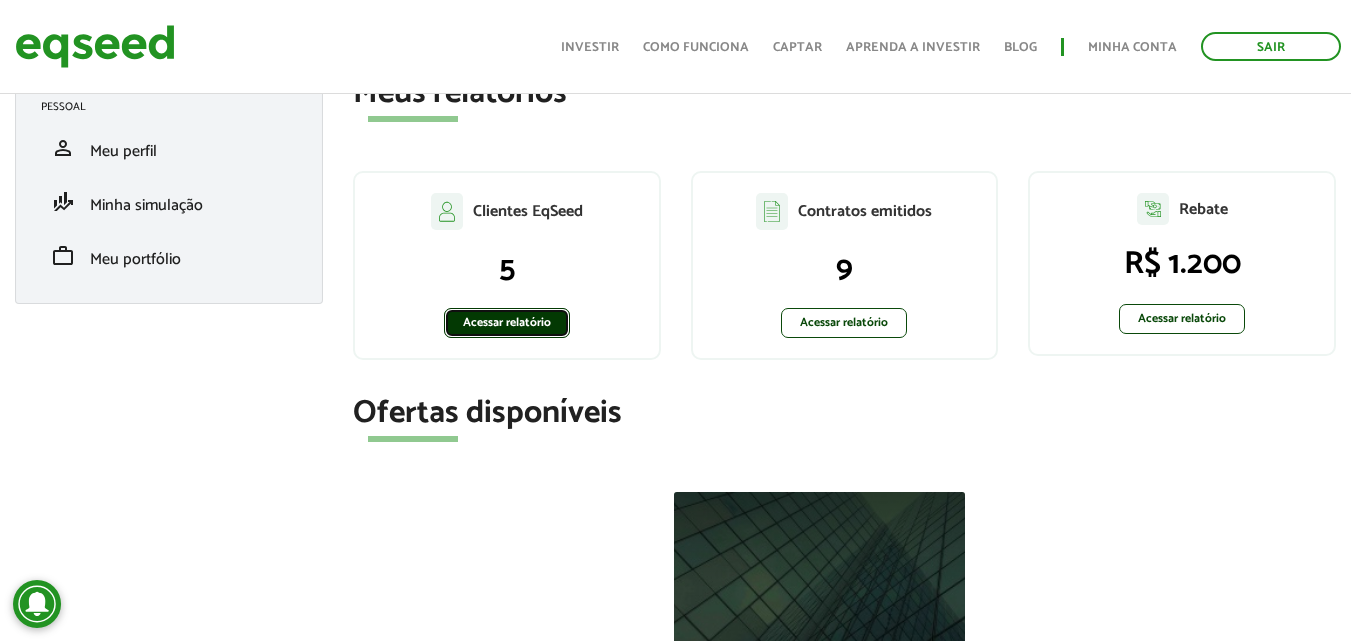click on "Acessar relatório" at bounding box center [507, 323] 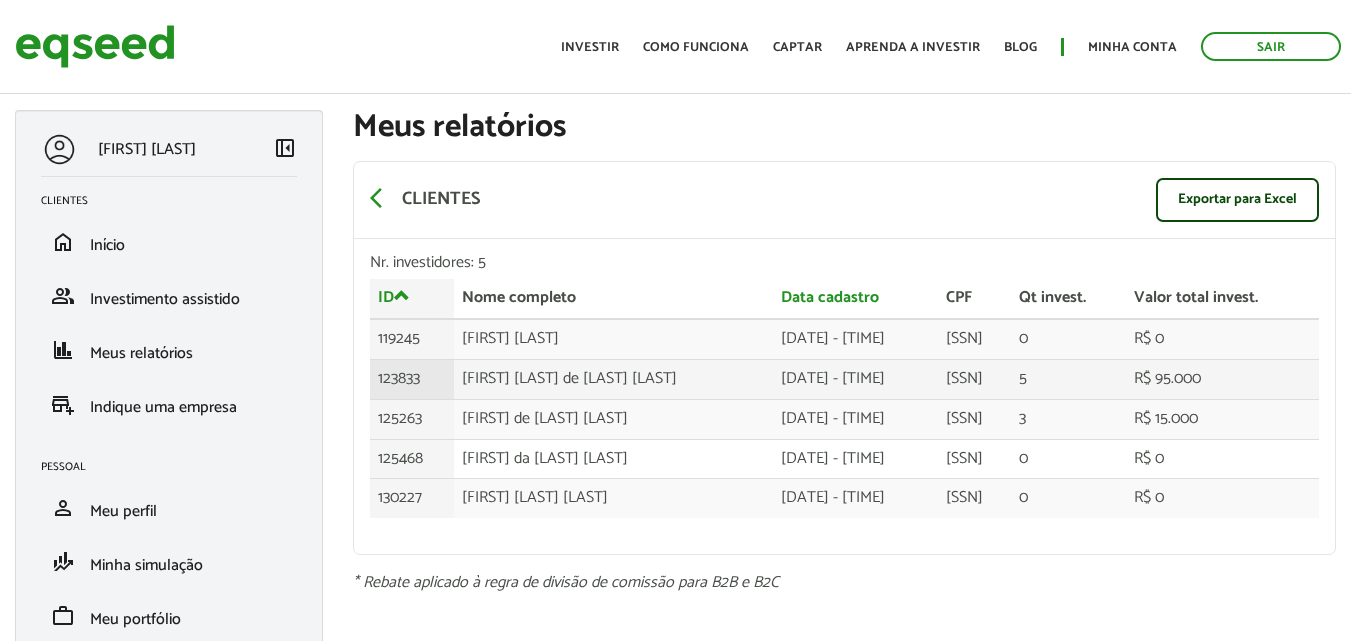 scroll, scrollTop: 0, scrollLeft: 0, axis: both 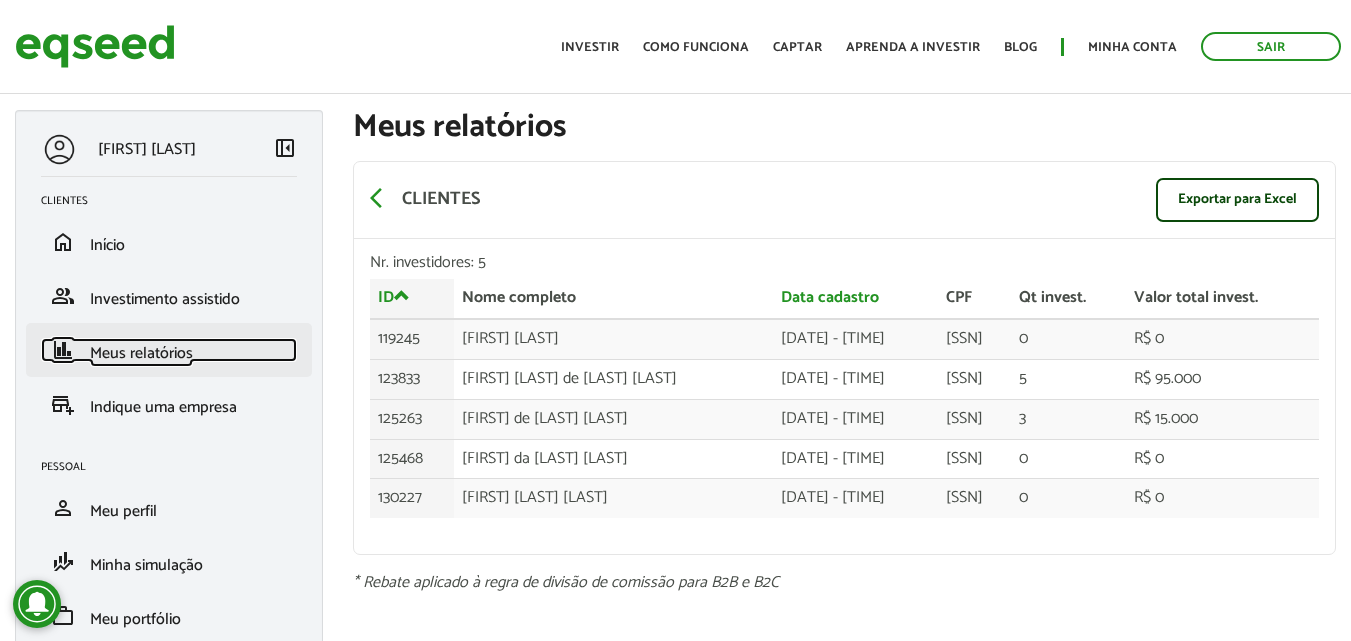 click on "Meus relatórios" at bounding box center [141, 353] 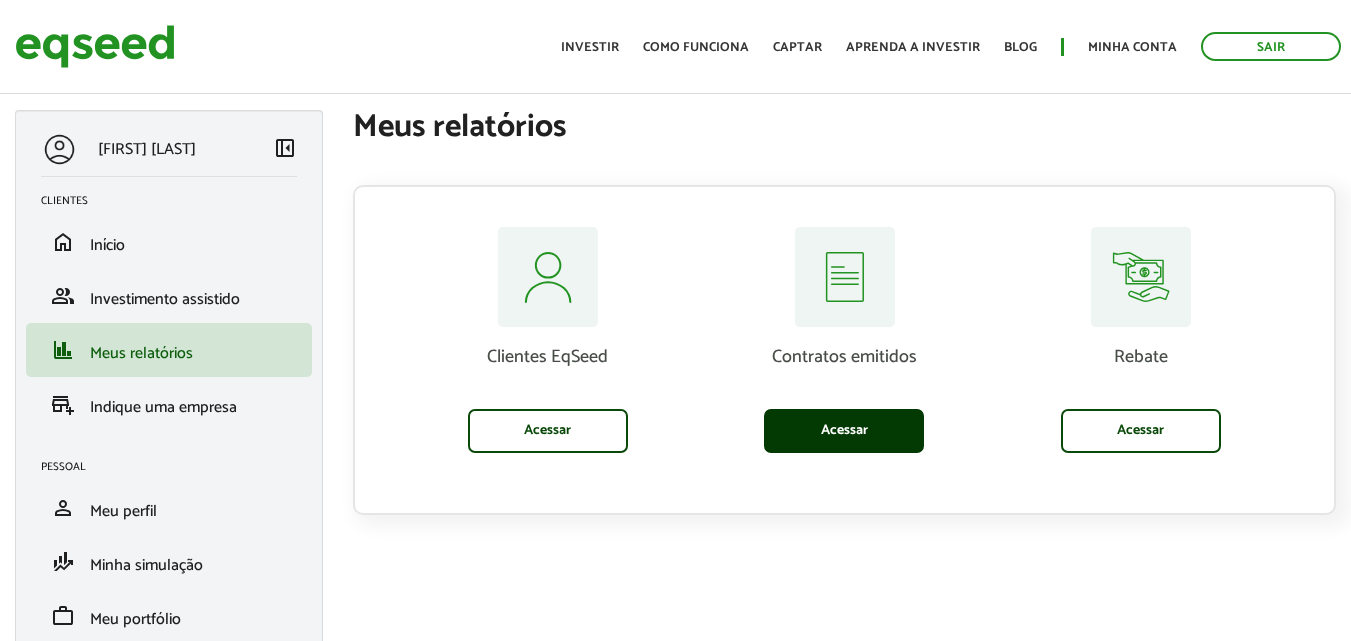 scroll, scrollTop: 0, scrollLeft: 0, axis: both 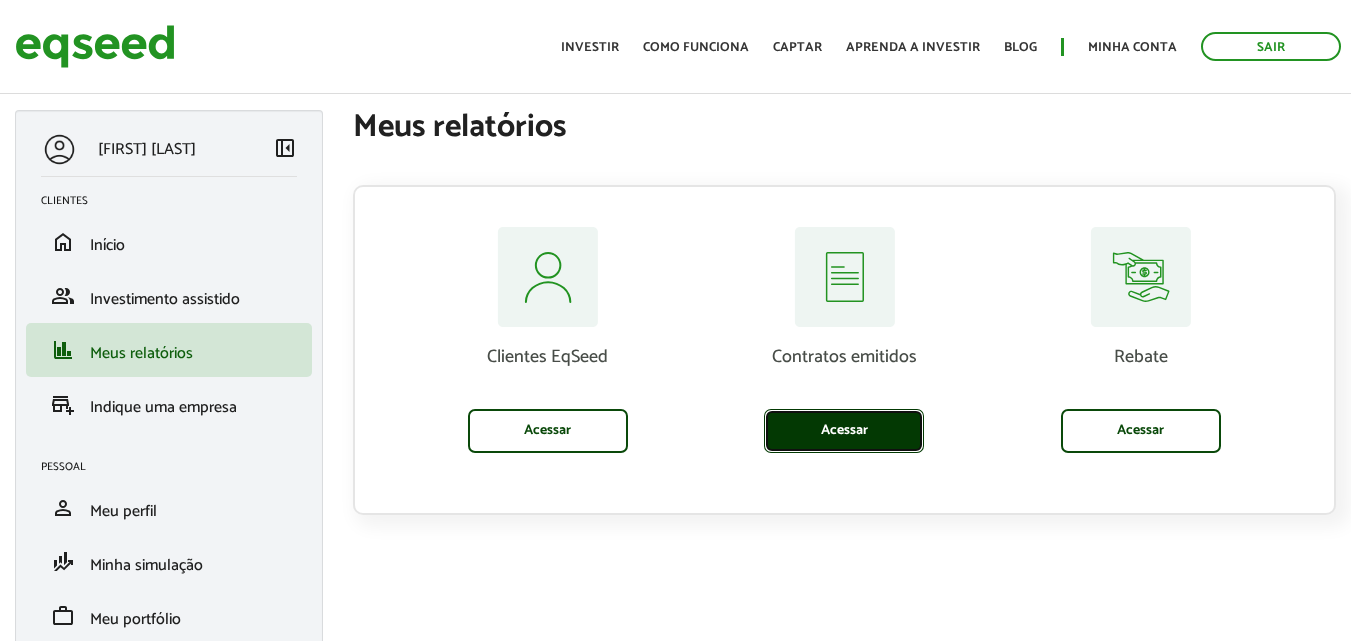 click on "Acessar" at bounding box center (844, 431) 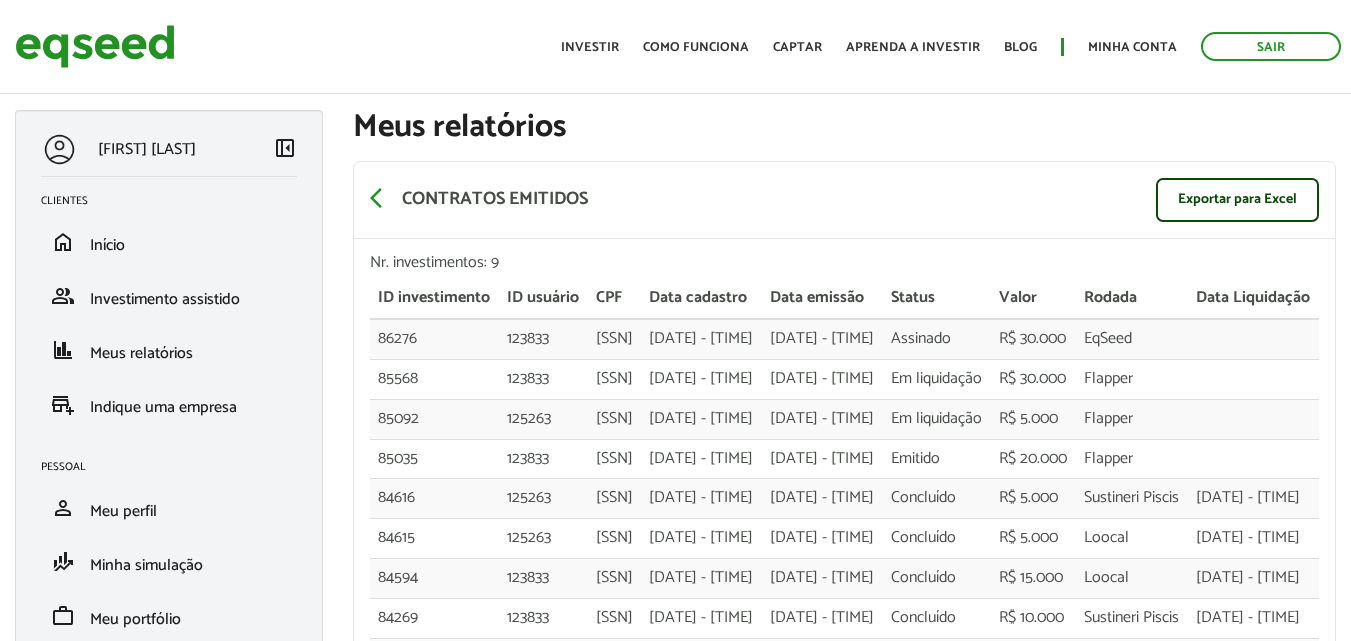 scroll, scrollTop: 0, scrollLeft: 0, axis: both 